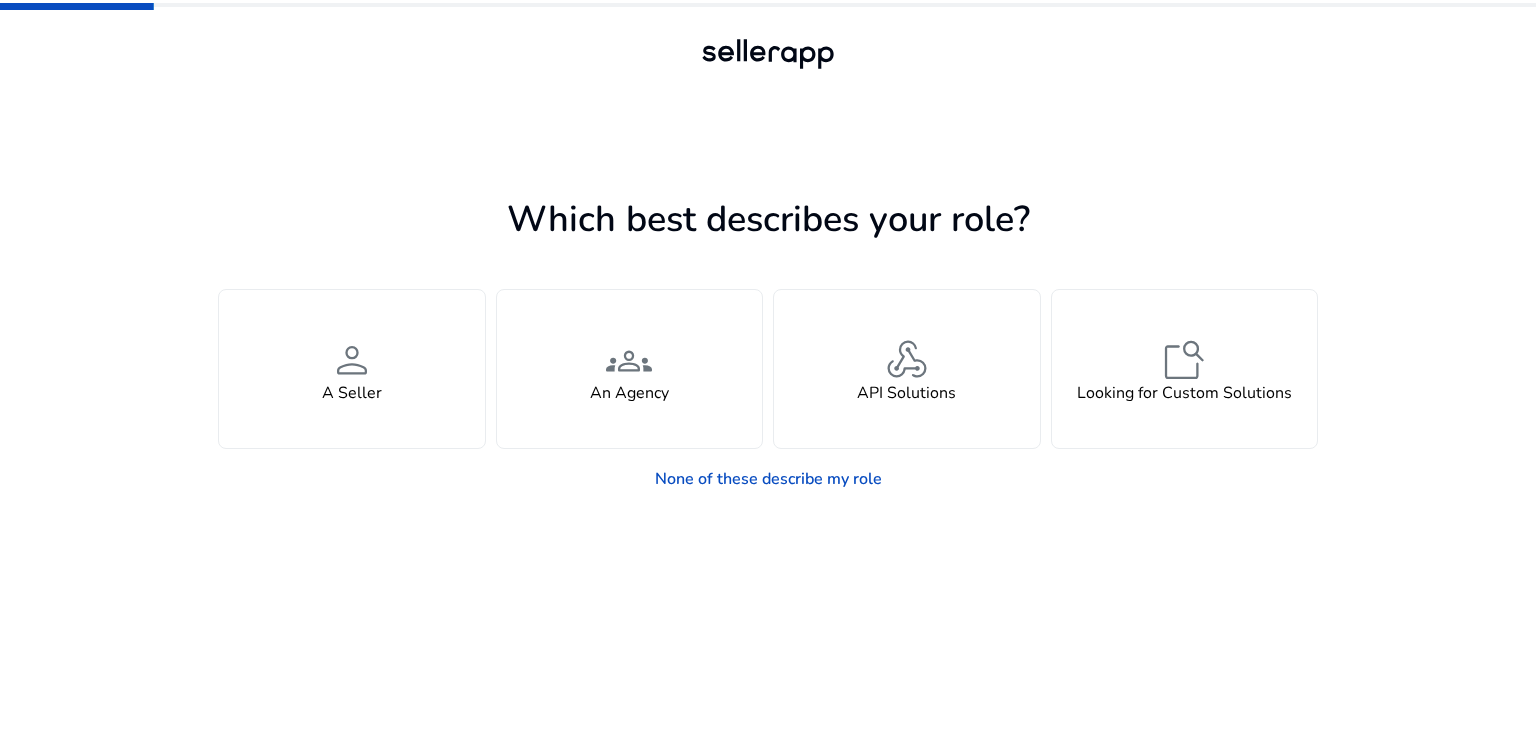 scroll, scrollTop: 0, scrollLeft: 0, axis: both 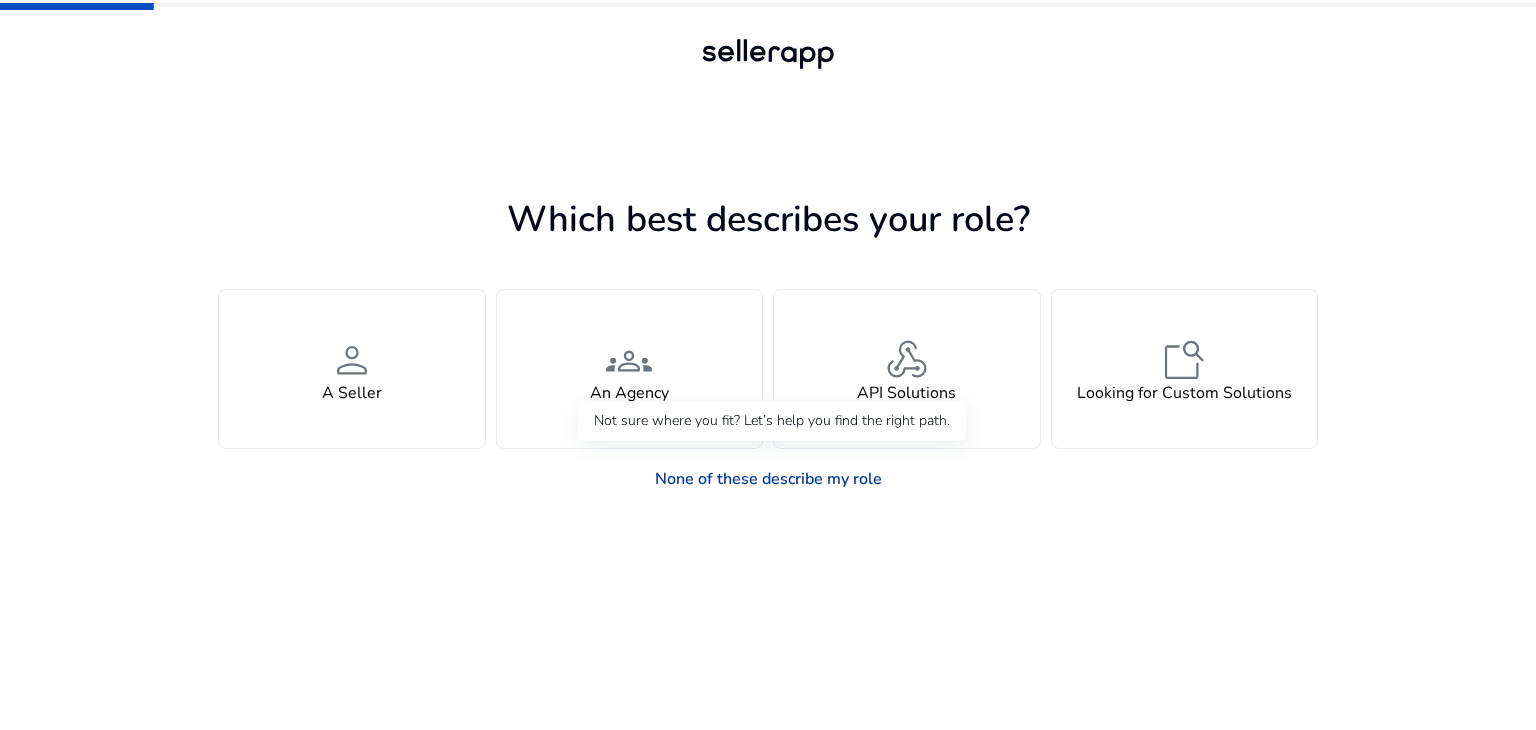 click on "None of these describe my role" 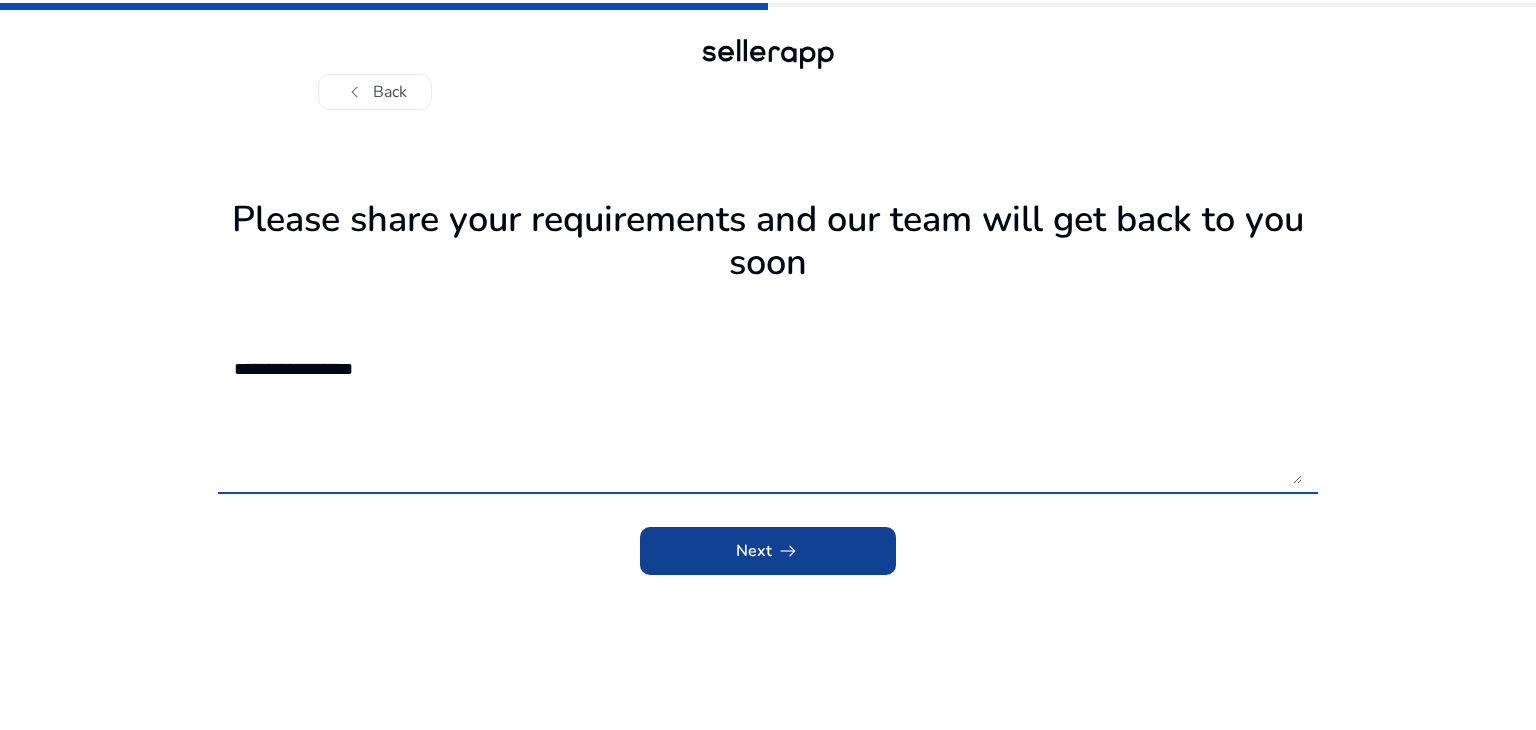 type on "**********" 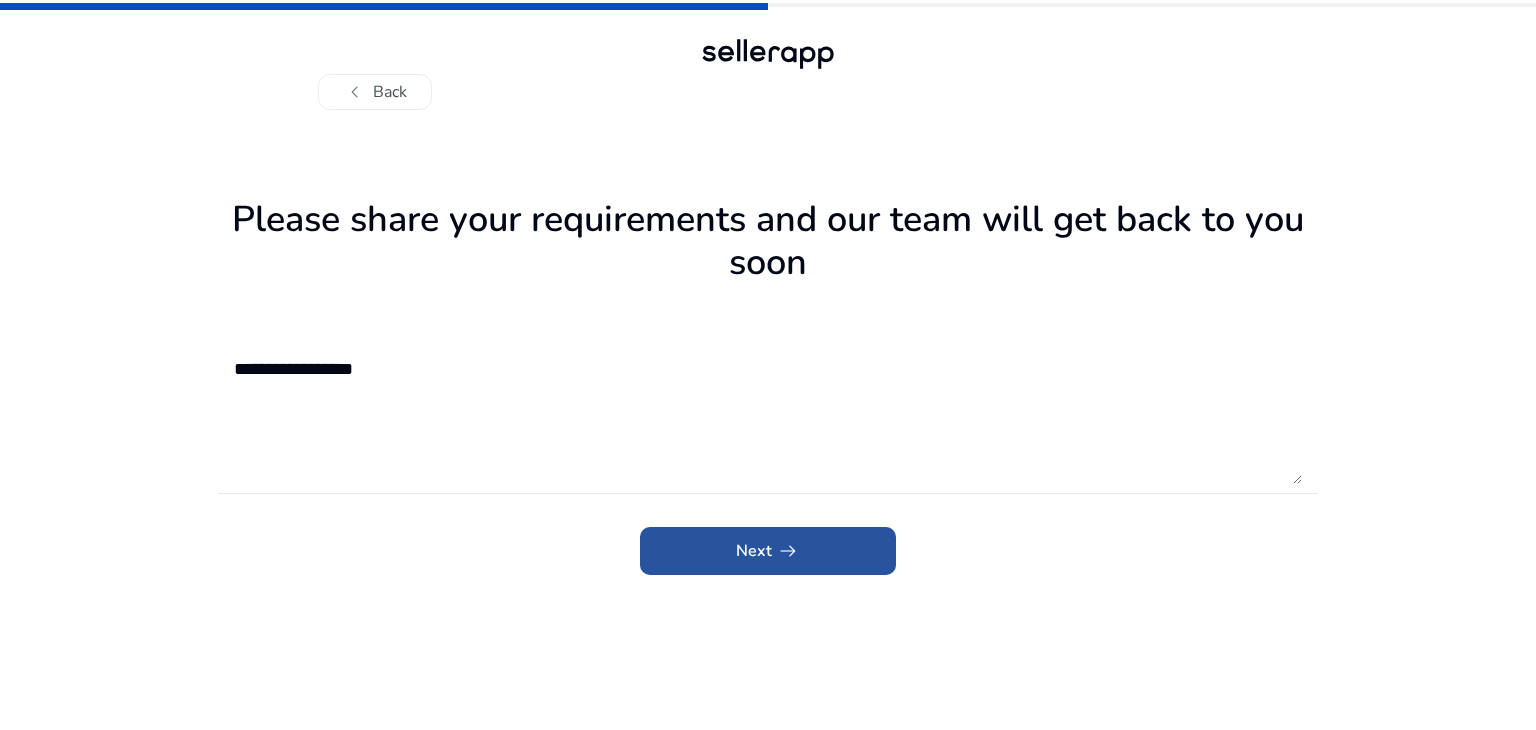 click 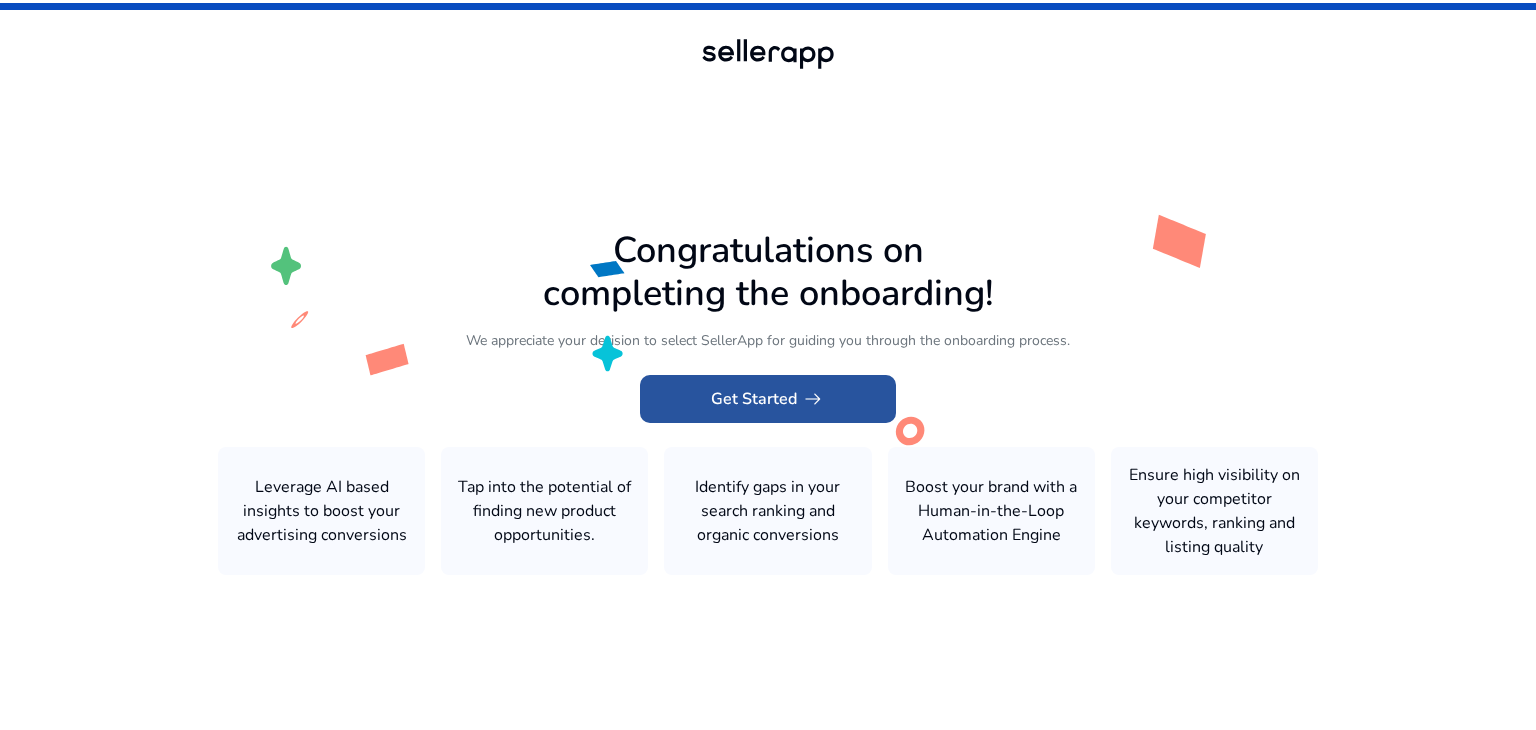 click on "arrow_right_alt" 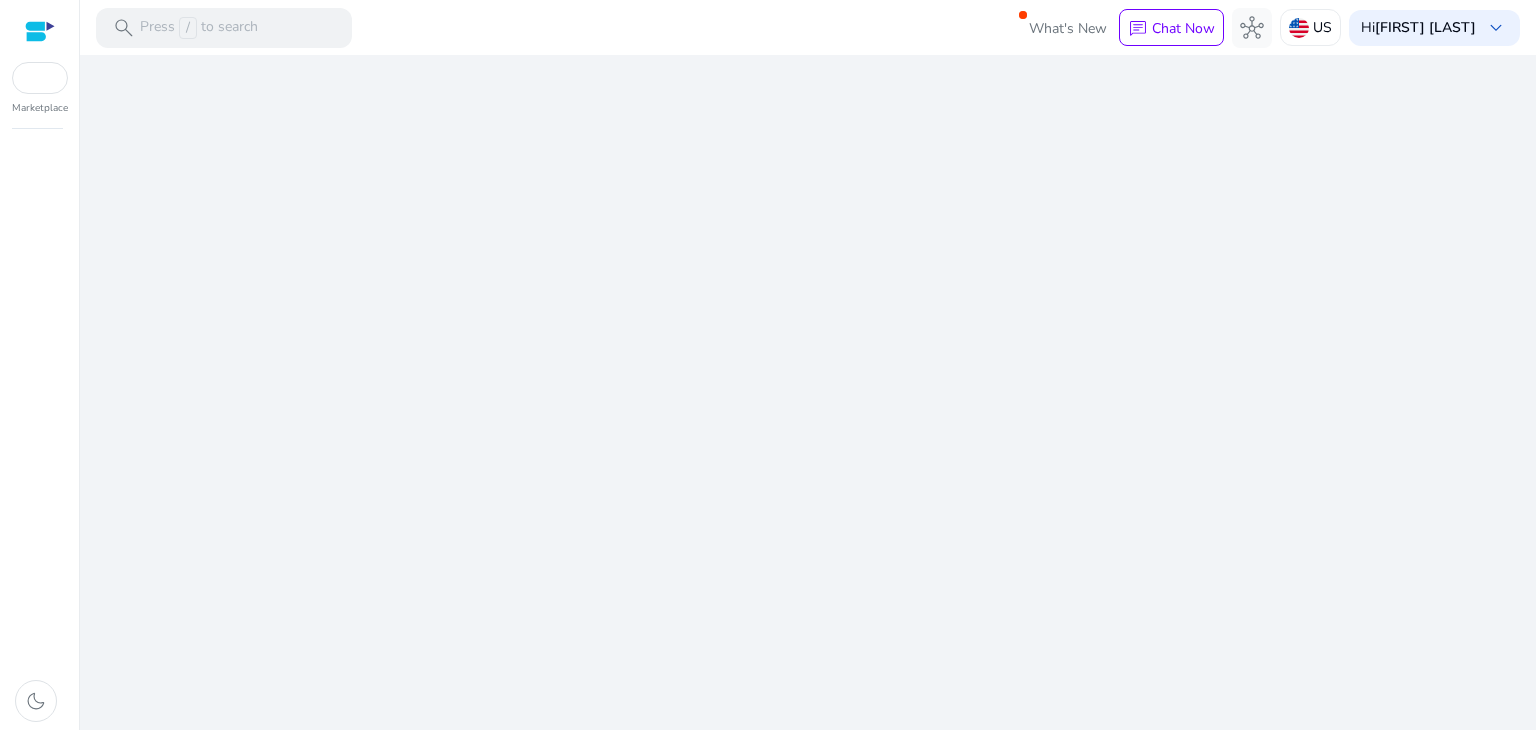 click on "We are getting things ready for you..." 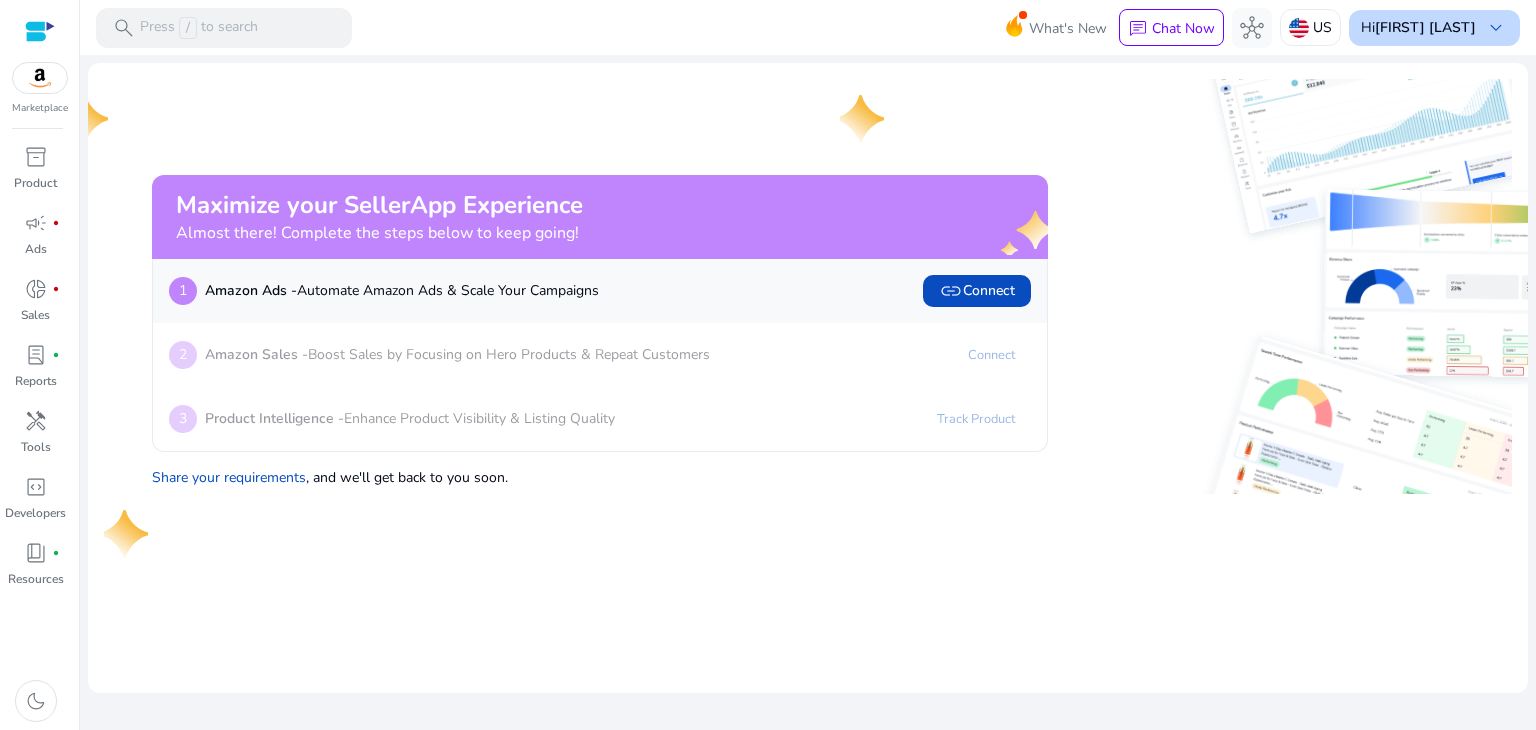 click on "[FIRST] [LAST]" at bounding box center (1425, 27) 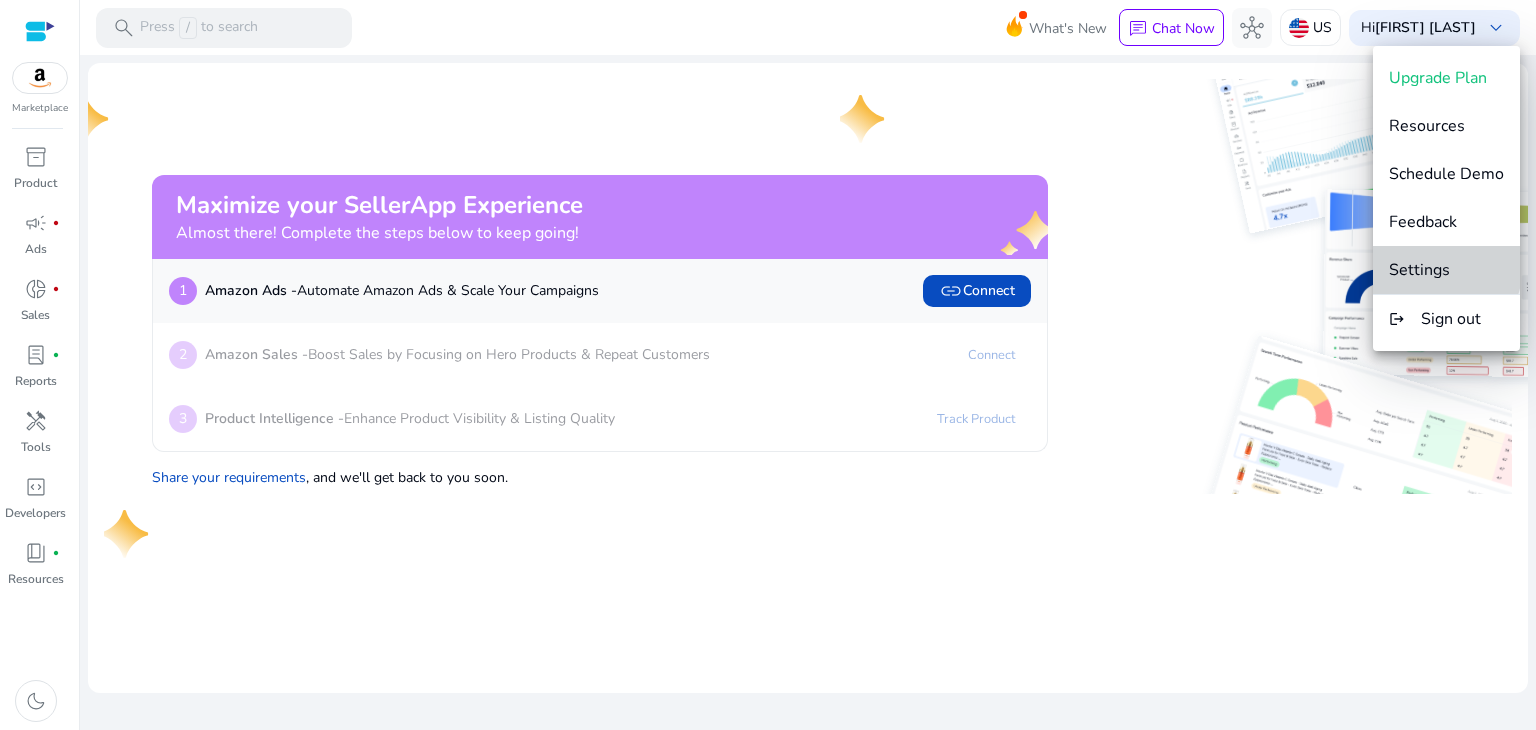 click on "Settings" at bounding box center (1419, 270) 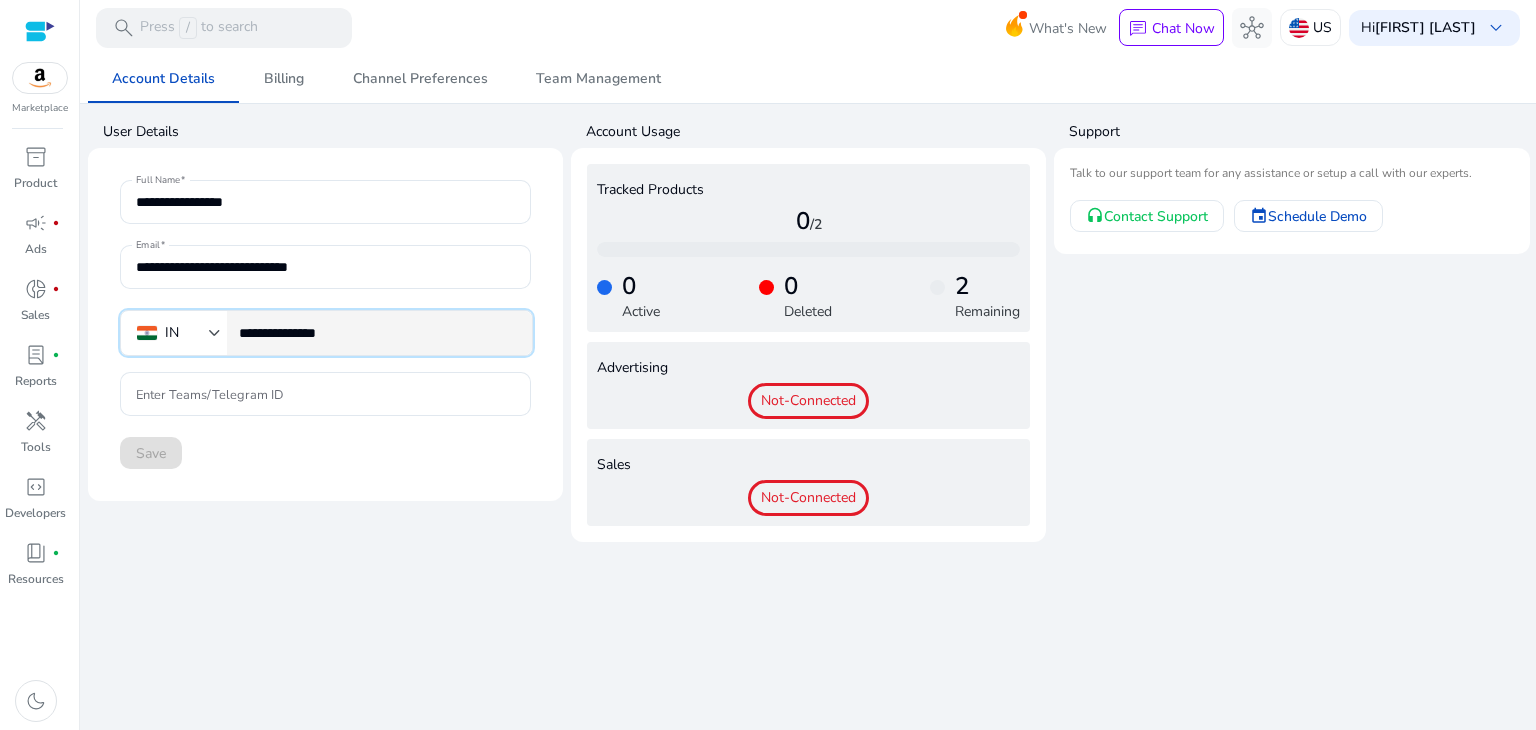 click on "**********" at bounding box center (377, 333) 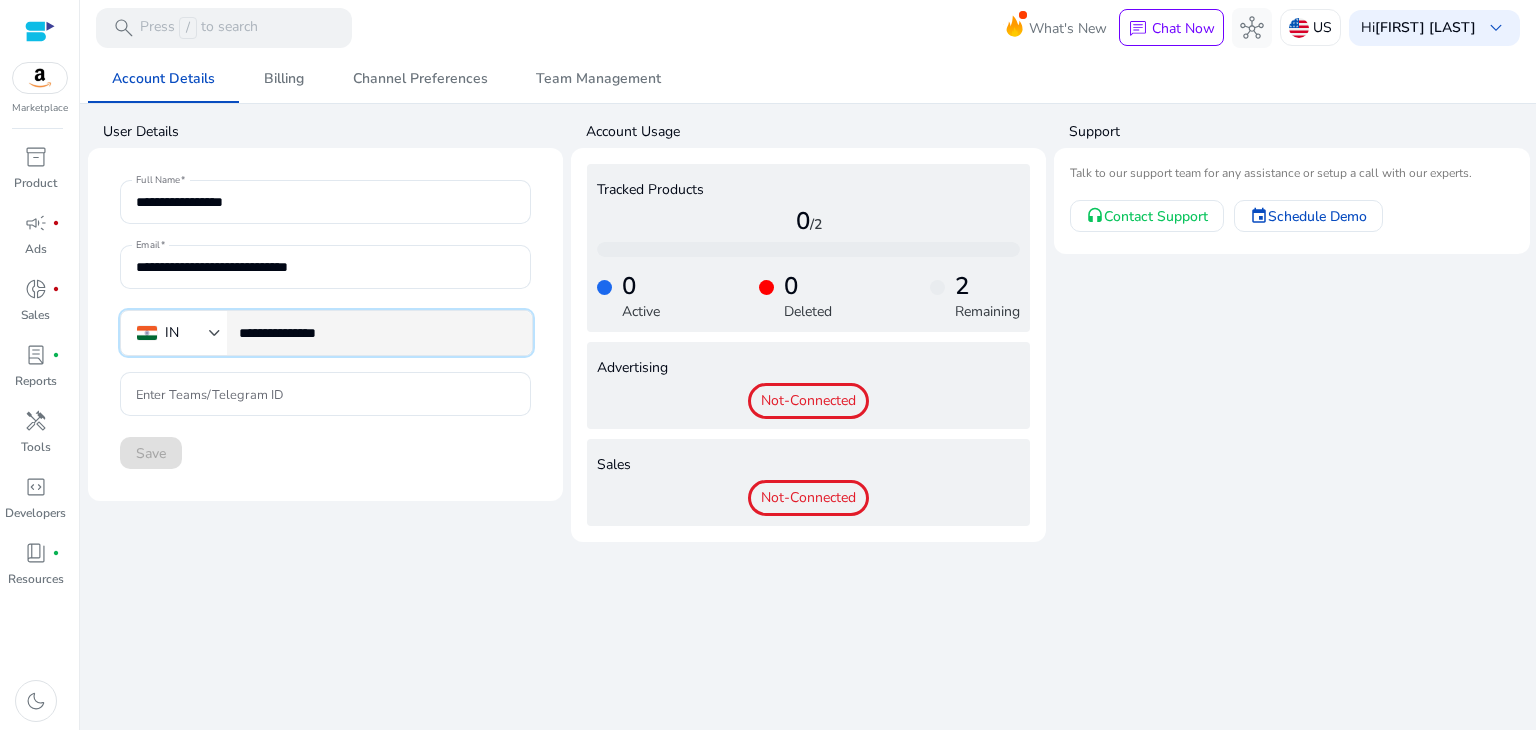 click on "**********" at bounding box center [377, 333] 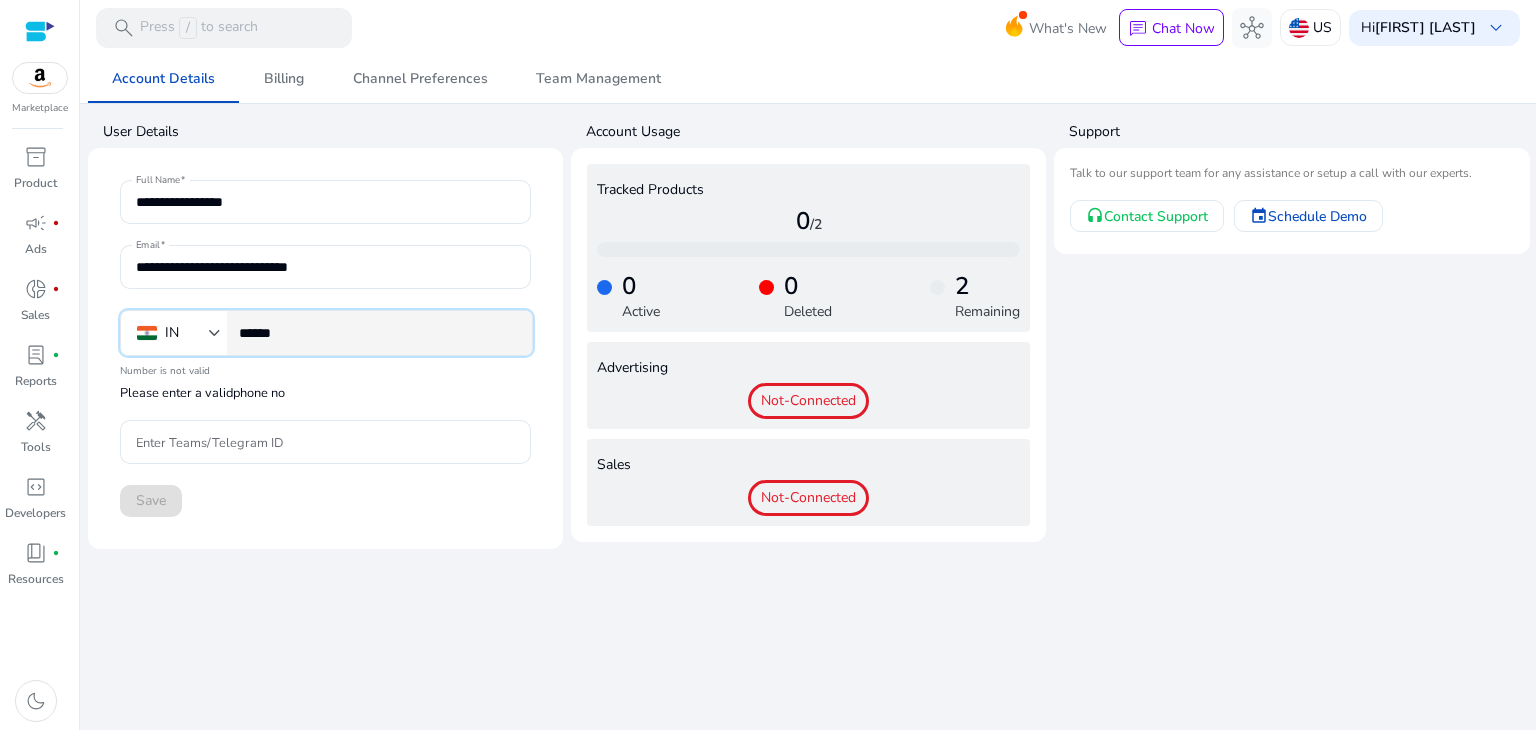 click on "******" at bounding box center [377, 333] 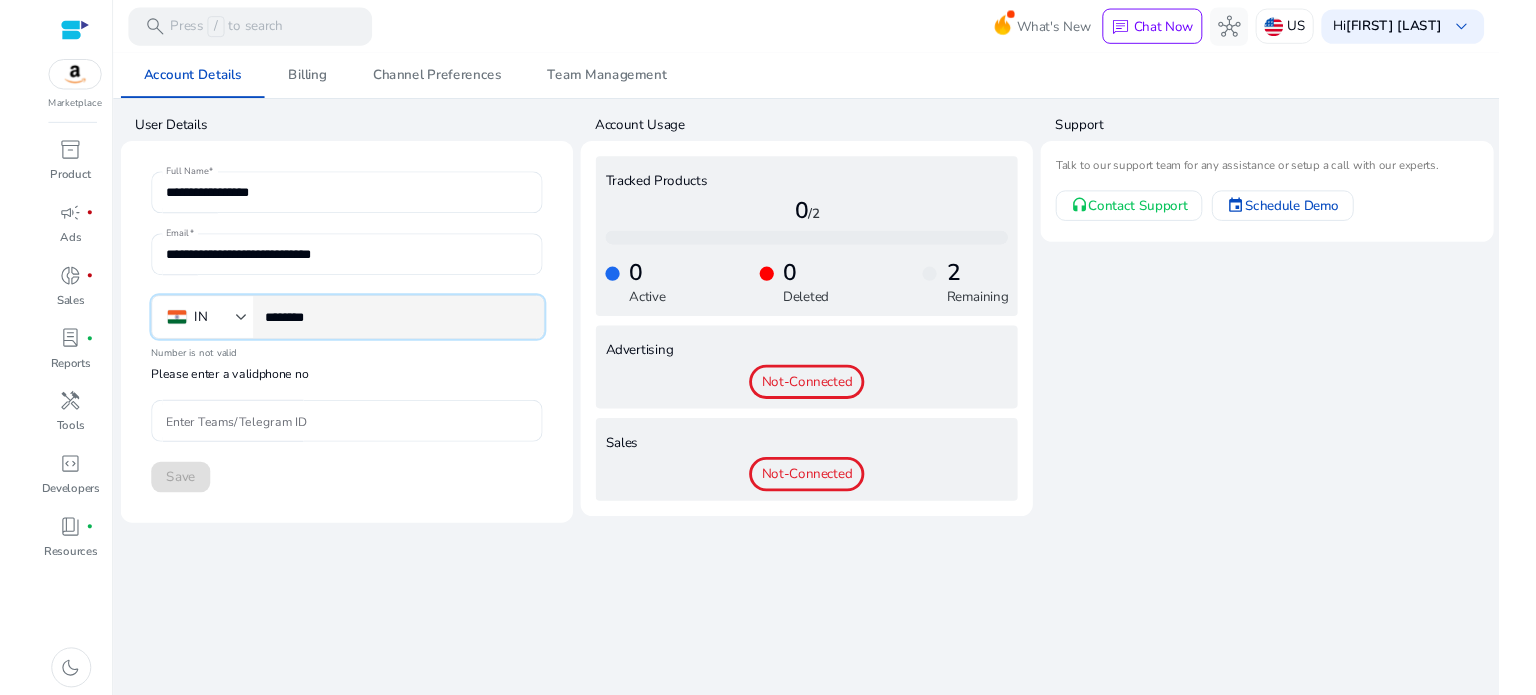 scroll, scrollTop: 0, scrollLeft: 0, axis: both 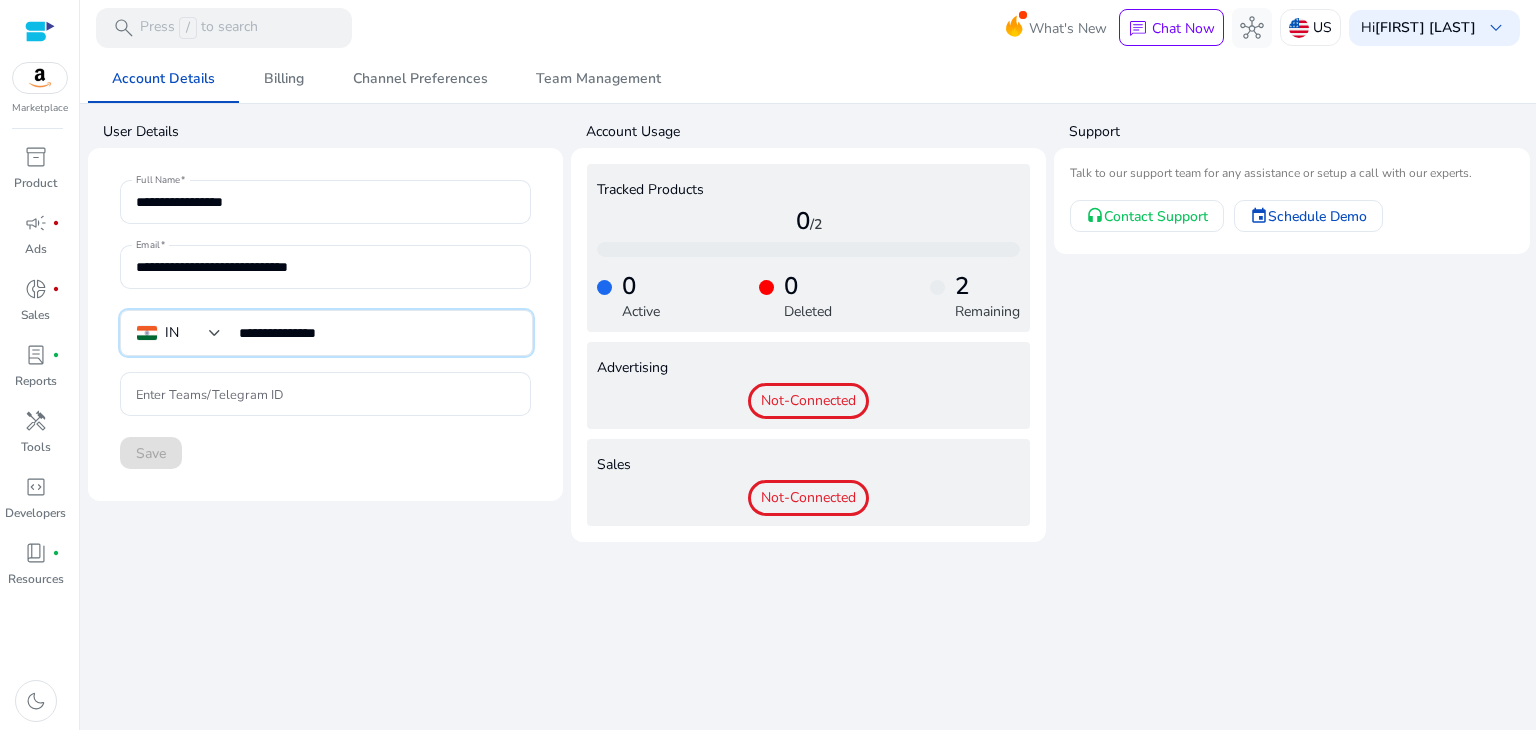 type on "**********" 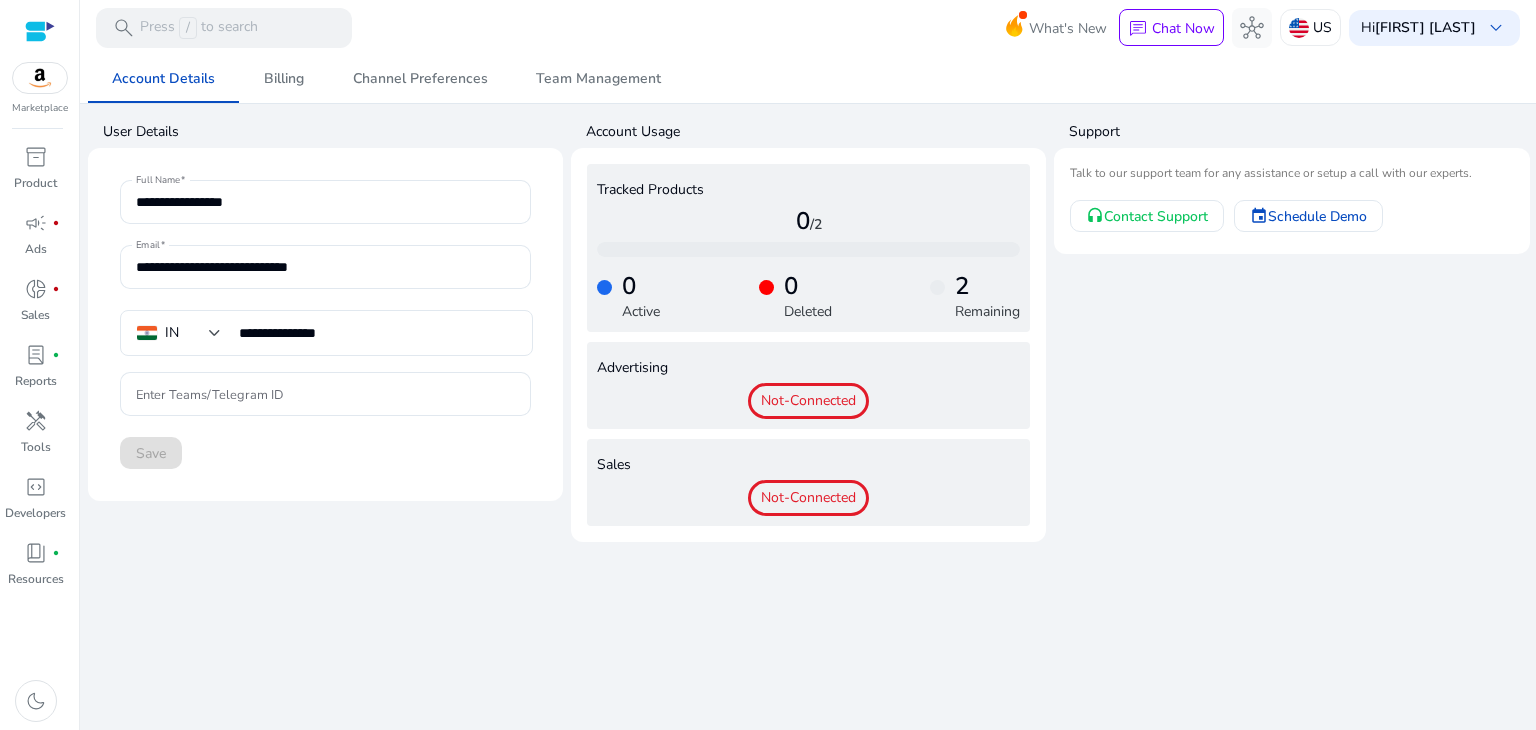 click on "**********" 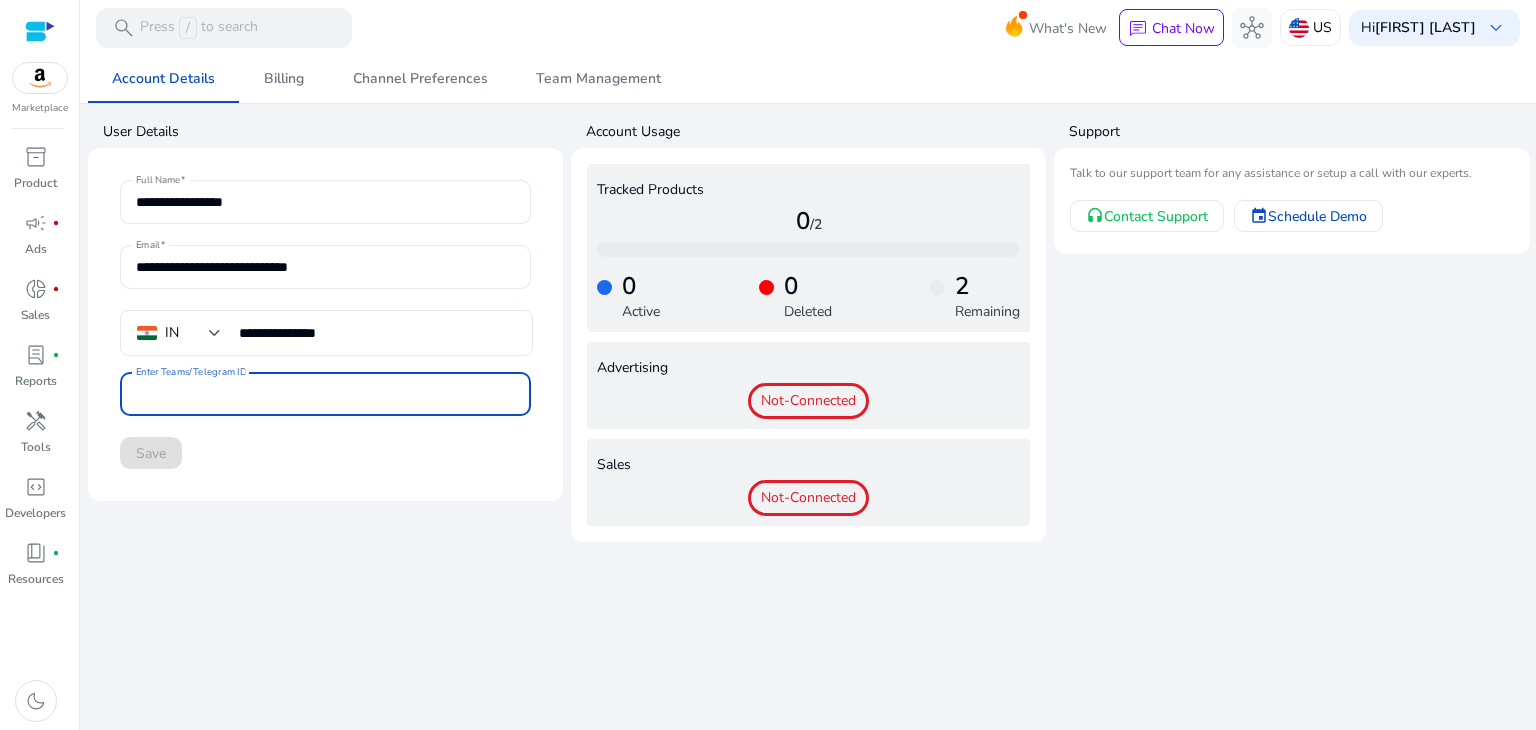 click on "Enter Teams/Telegram ID" at bounding box center (325, 394) 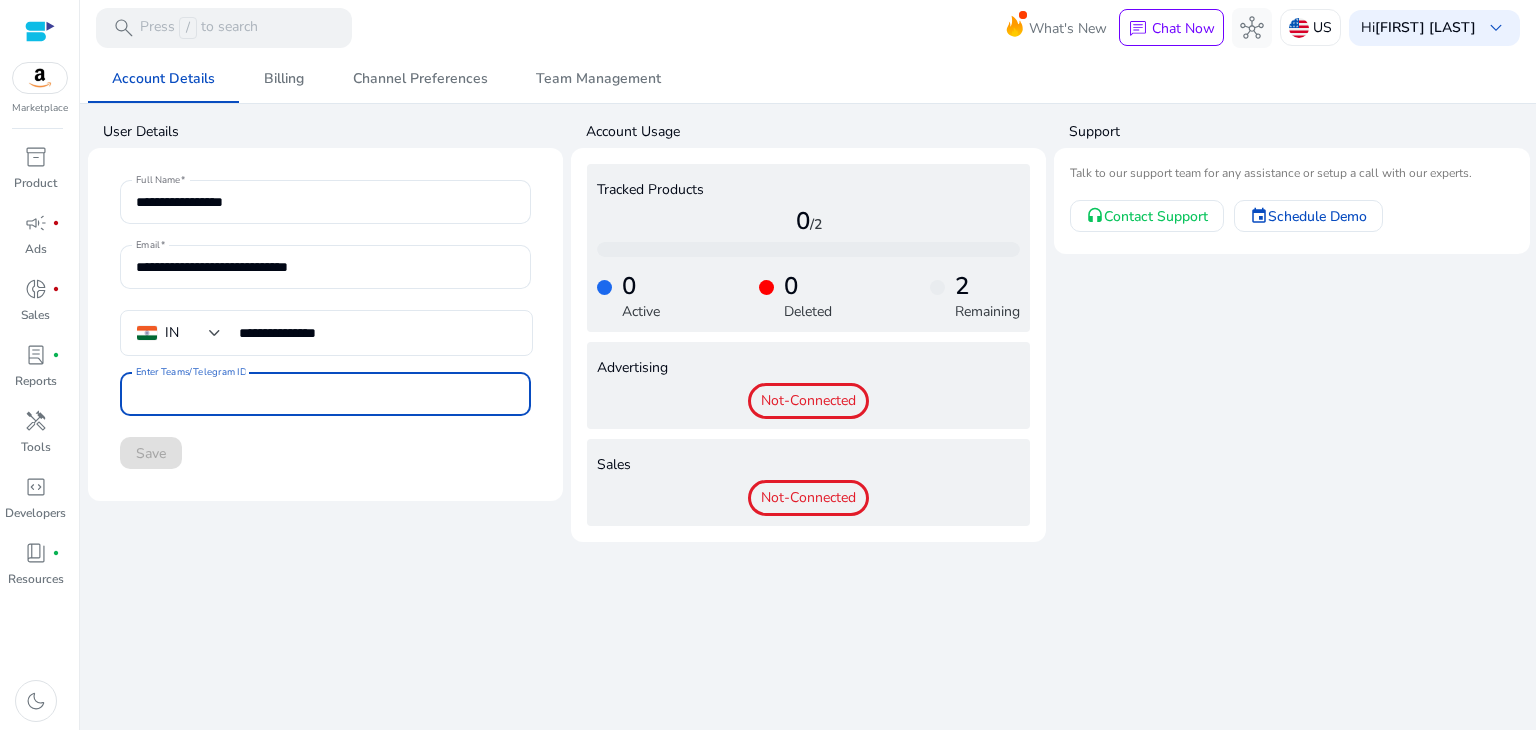 click on "Save" 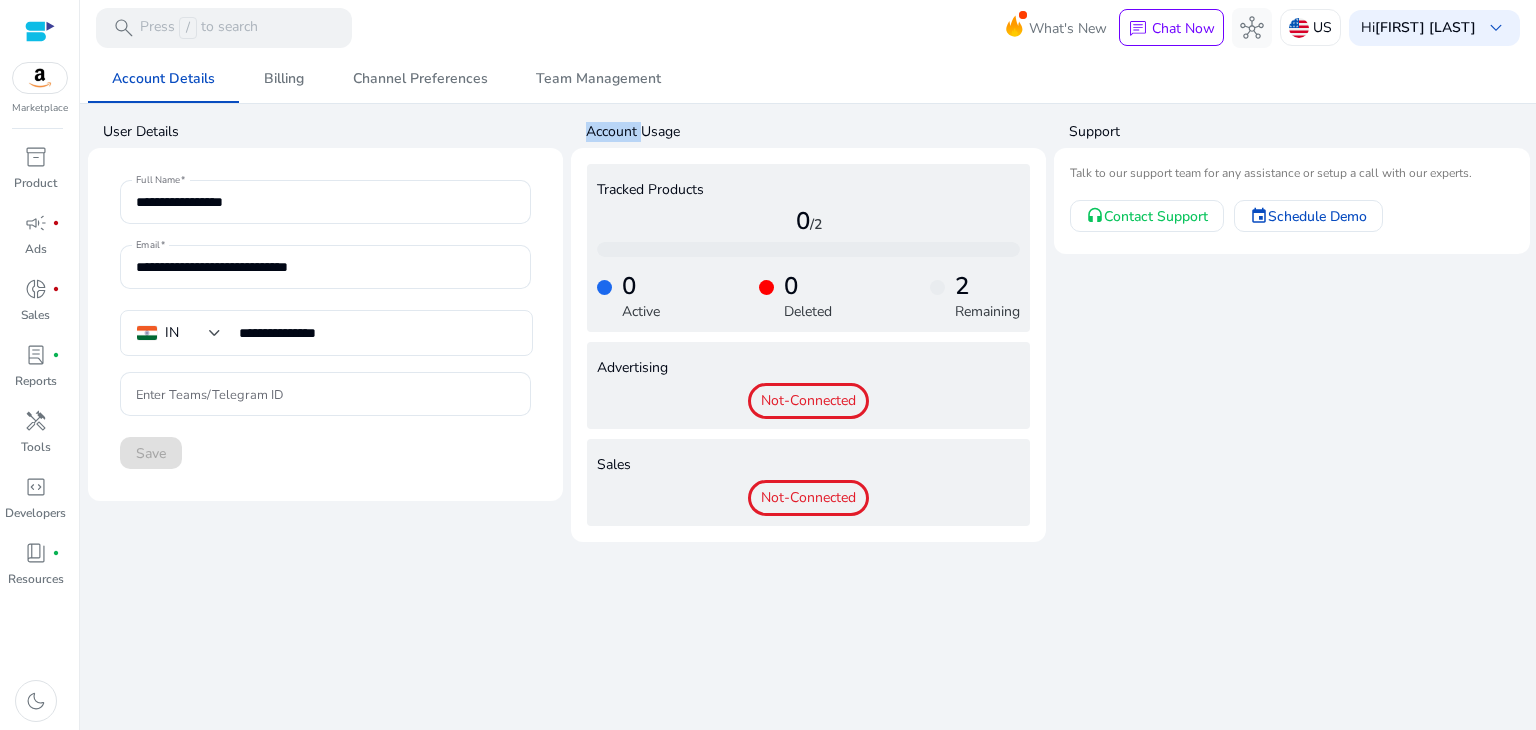 click on "Save" 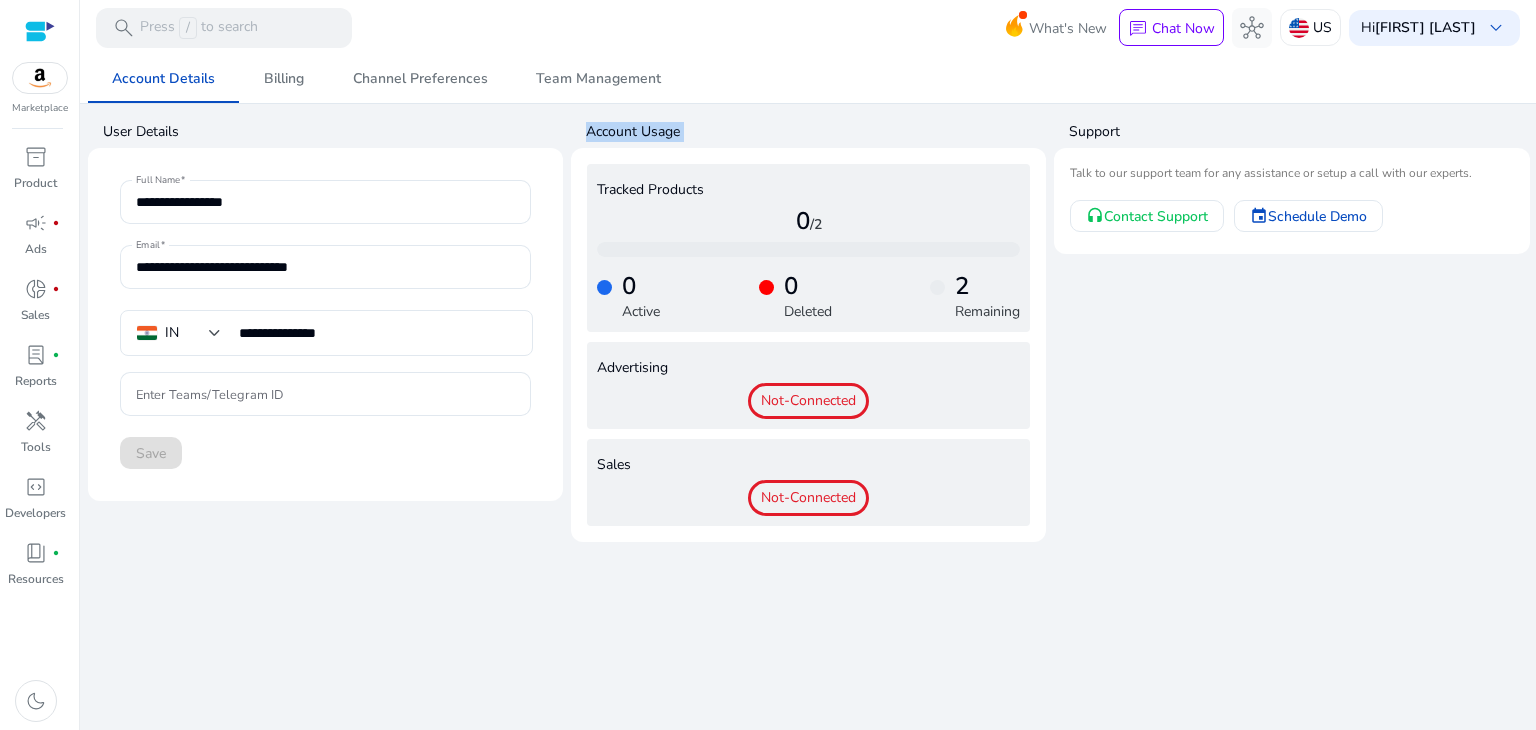 click on "Save" 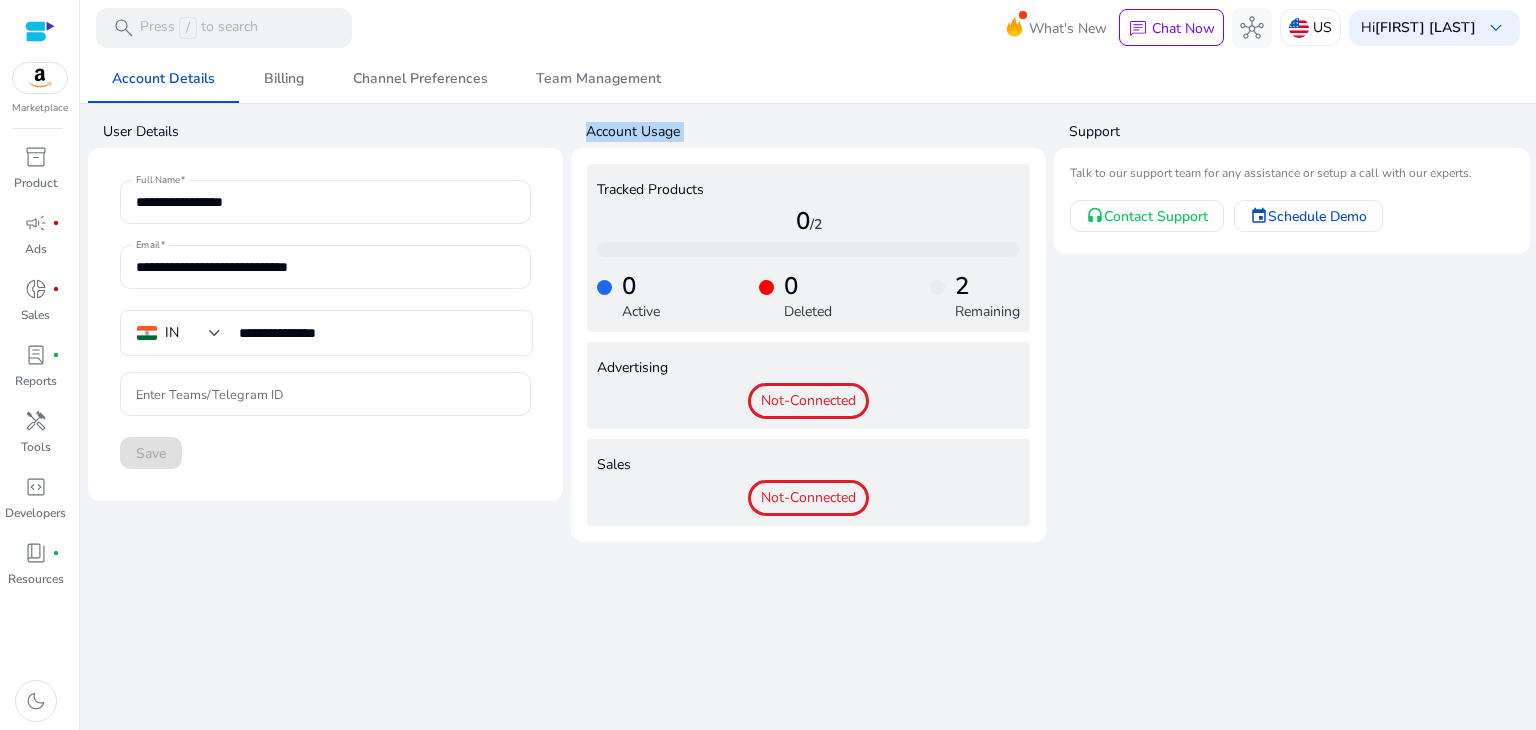 click on "Save" 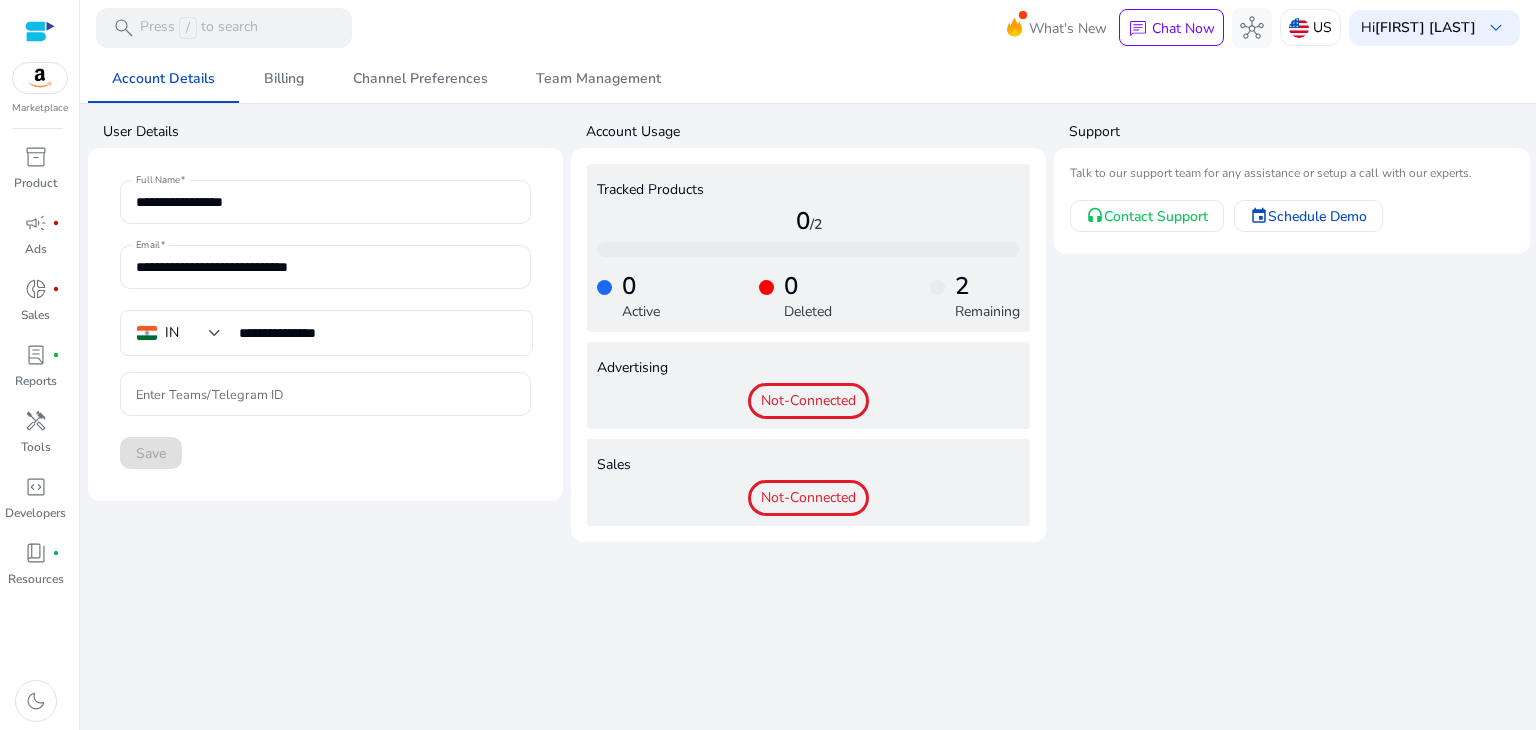 drag, startPoint x: 170, startPoint y: 463, endPoint x: 285, endPoint y: 533, distance: 134.62912 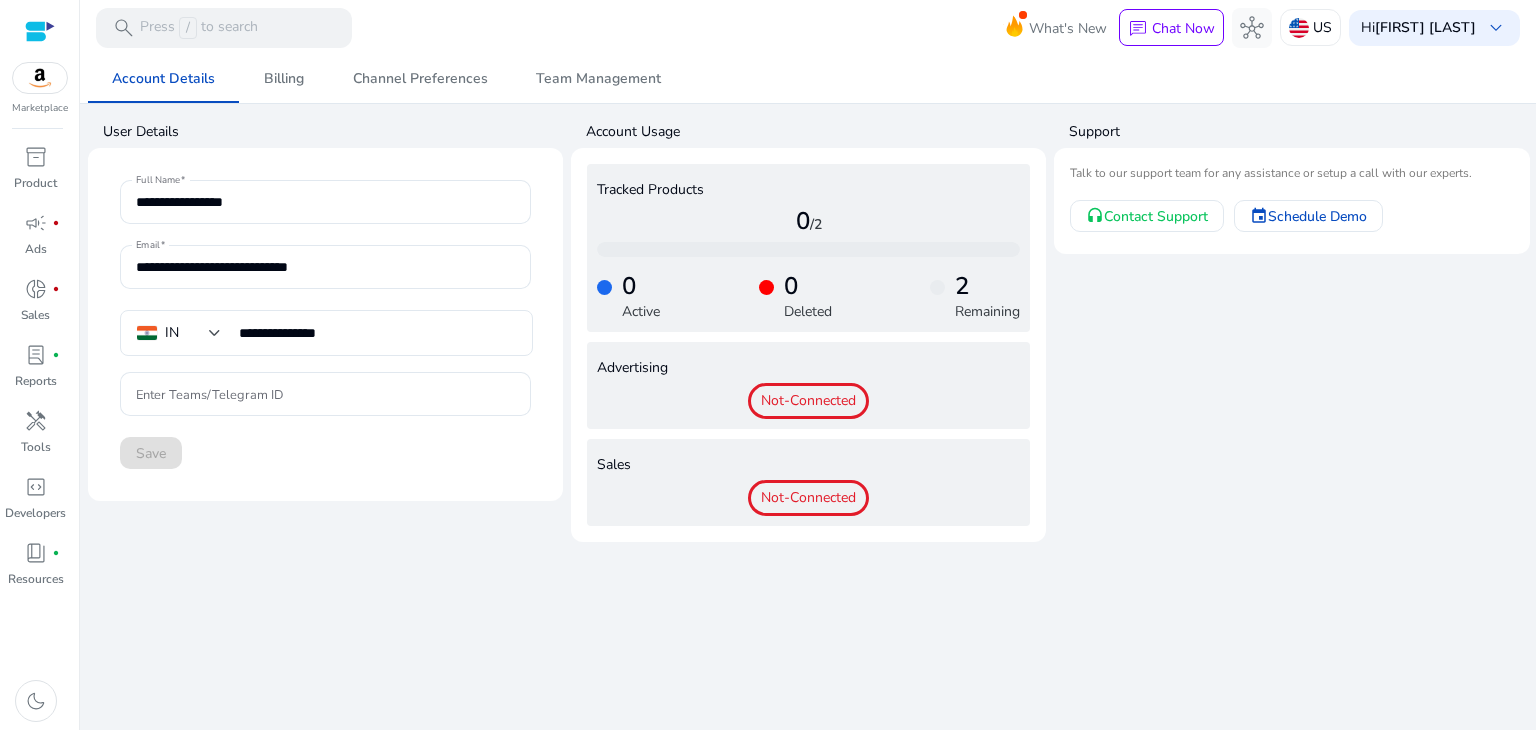 click on "**********" 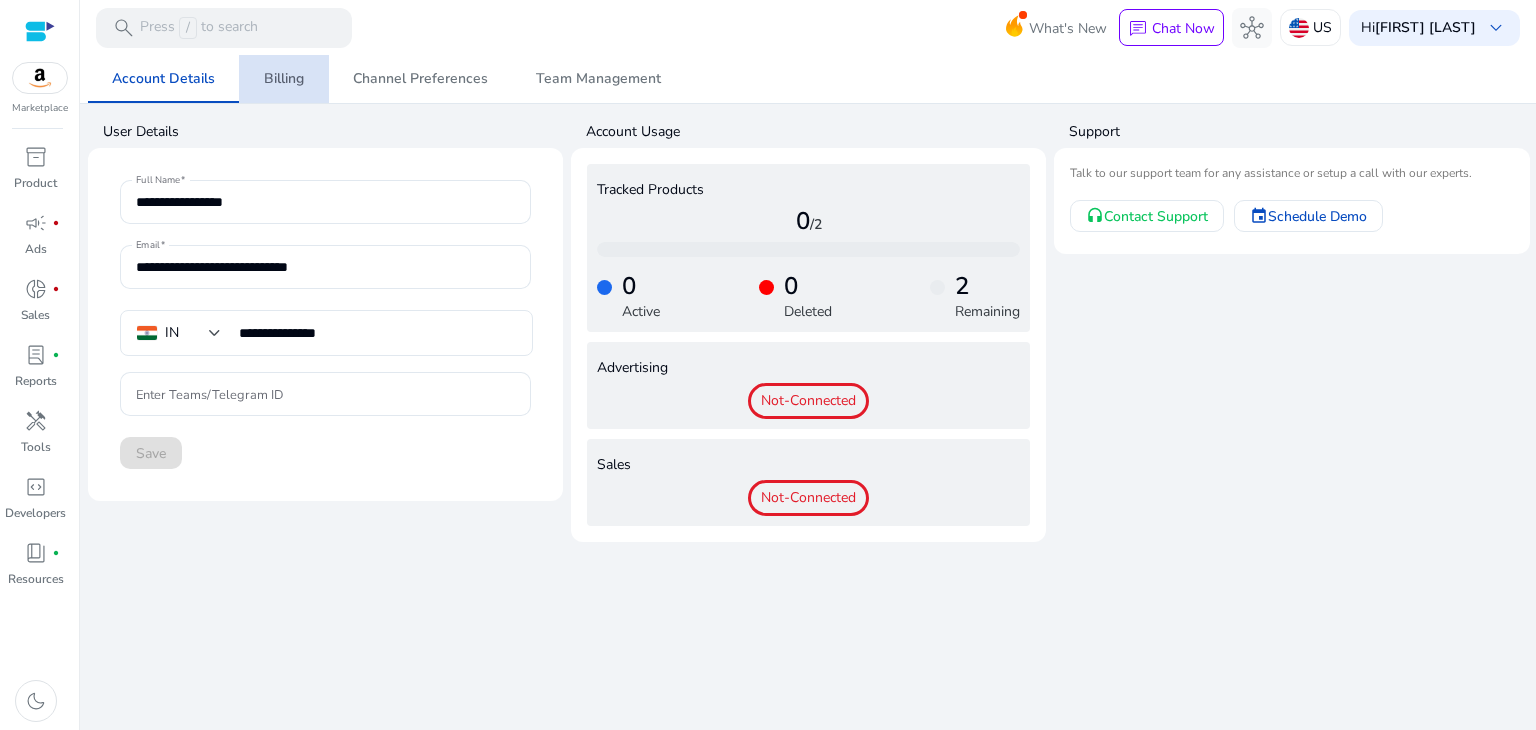 click on "Billing" at bounding box center [284, 79] 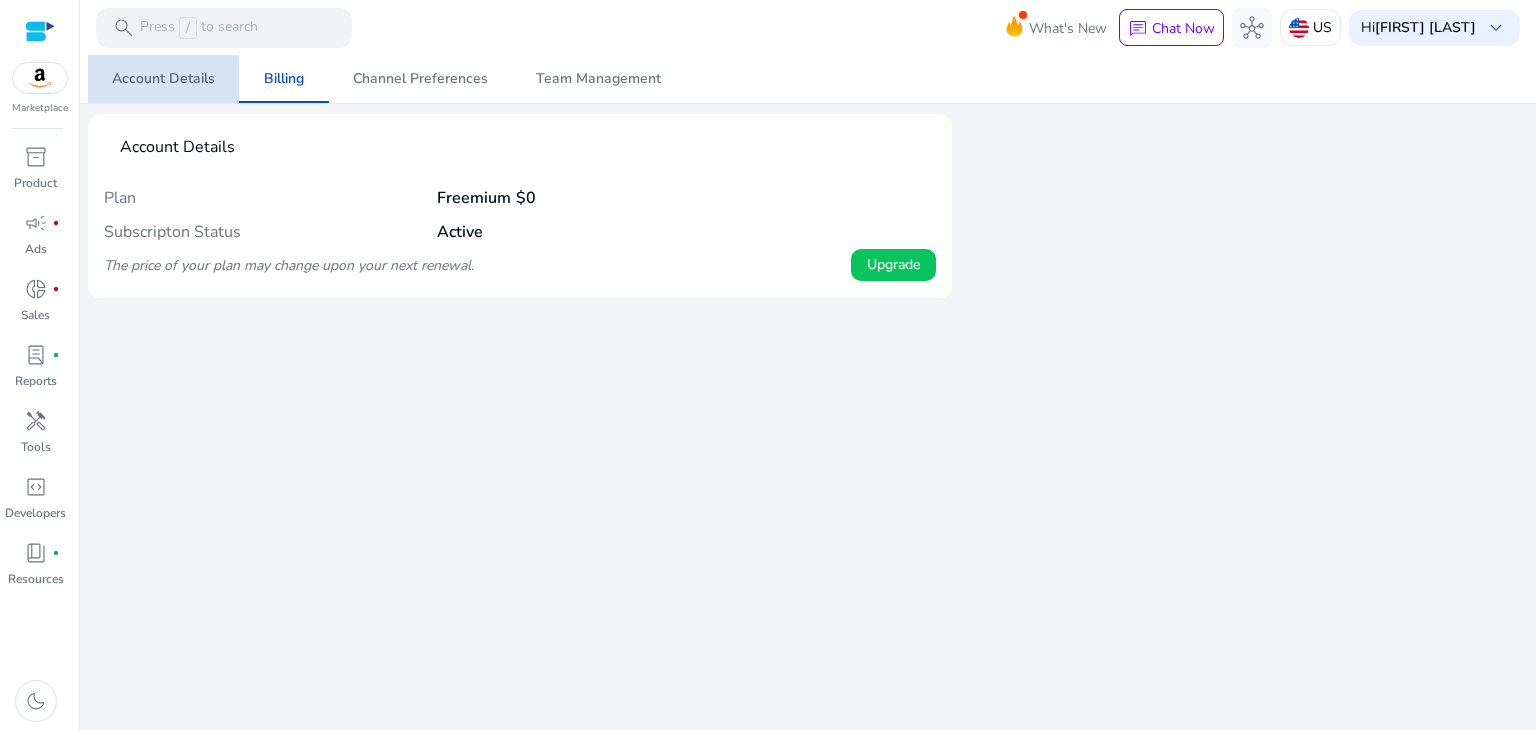 click on "Account Details" at bounding box center (163, 79) 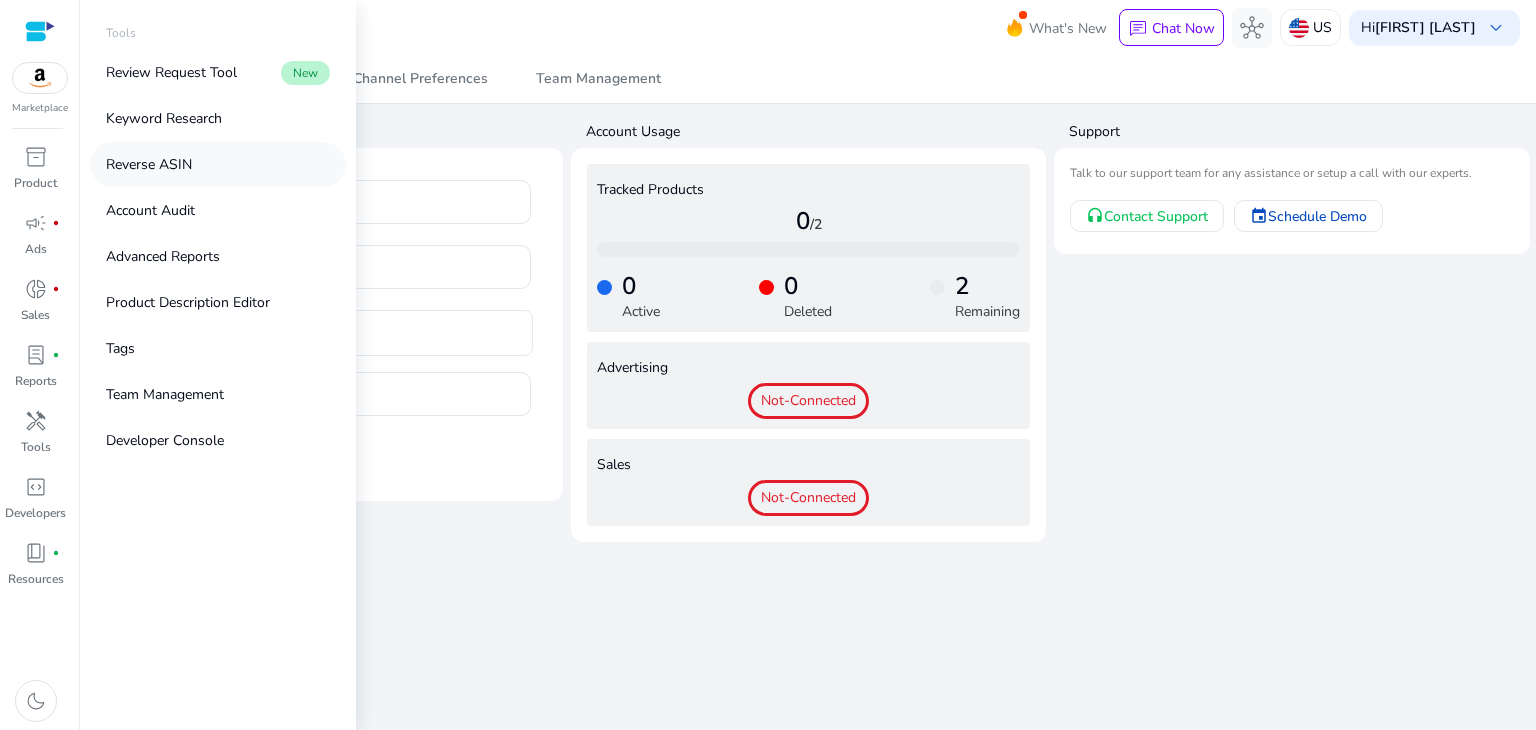 click on "Reverse ASIN" at bounding box center (149, 164) 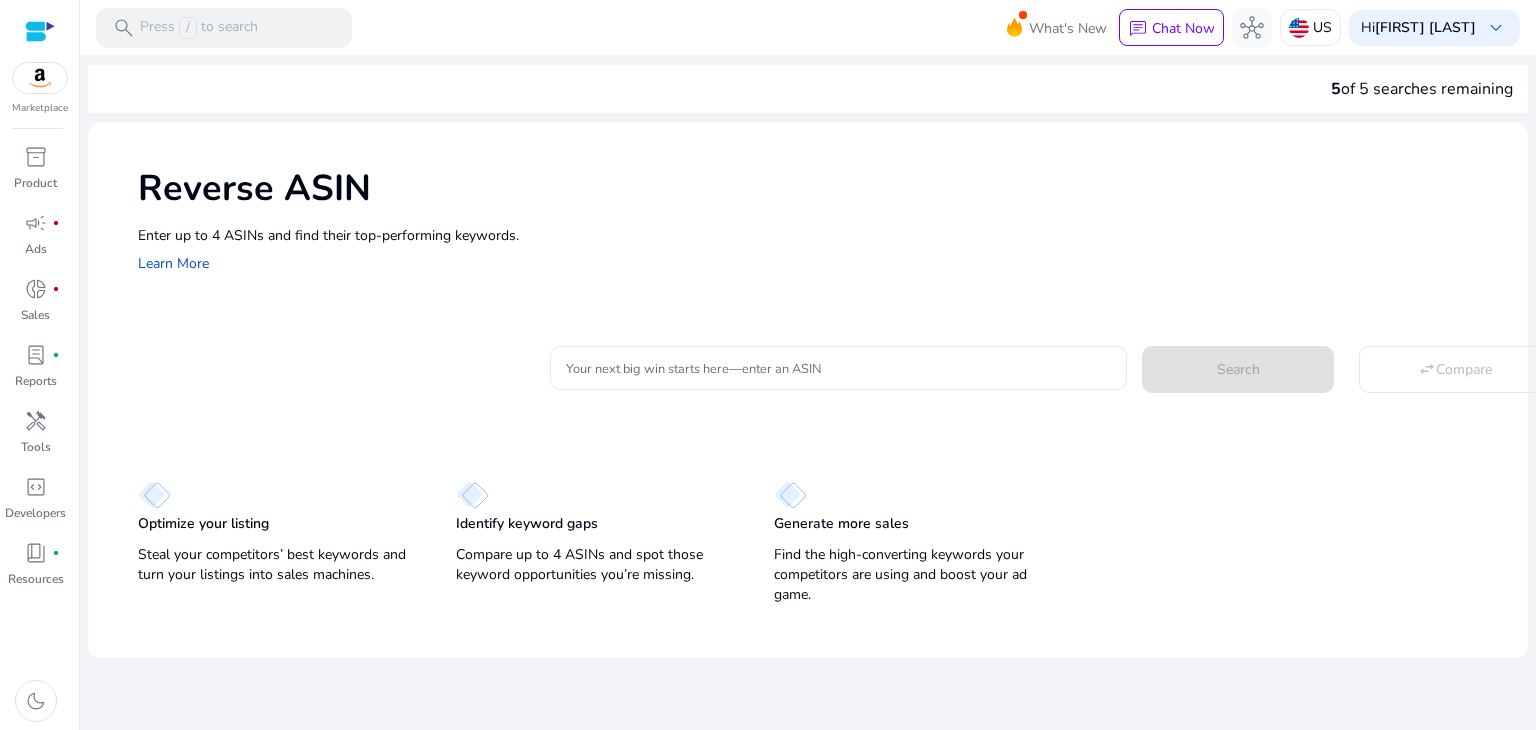 click 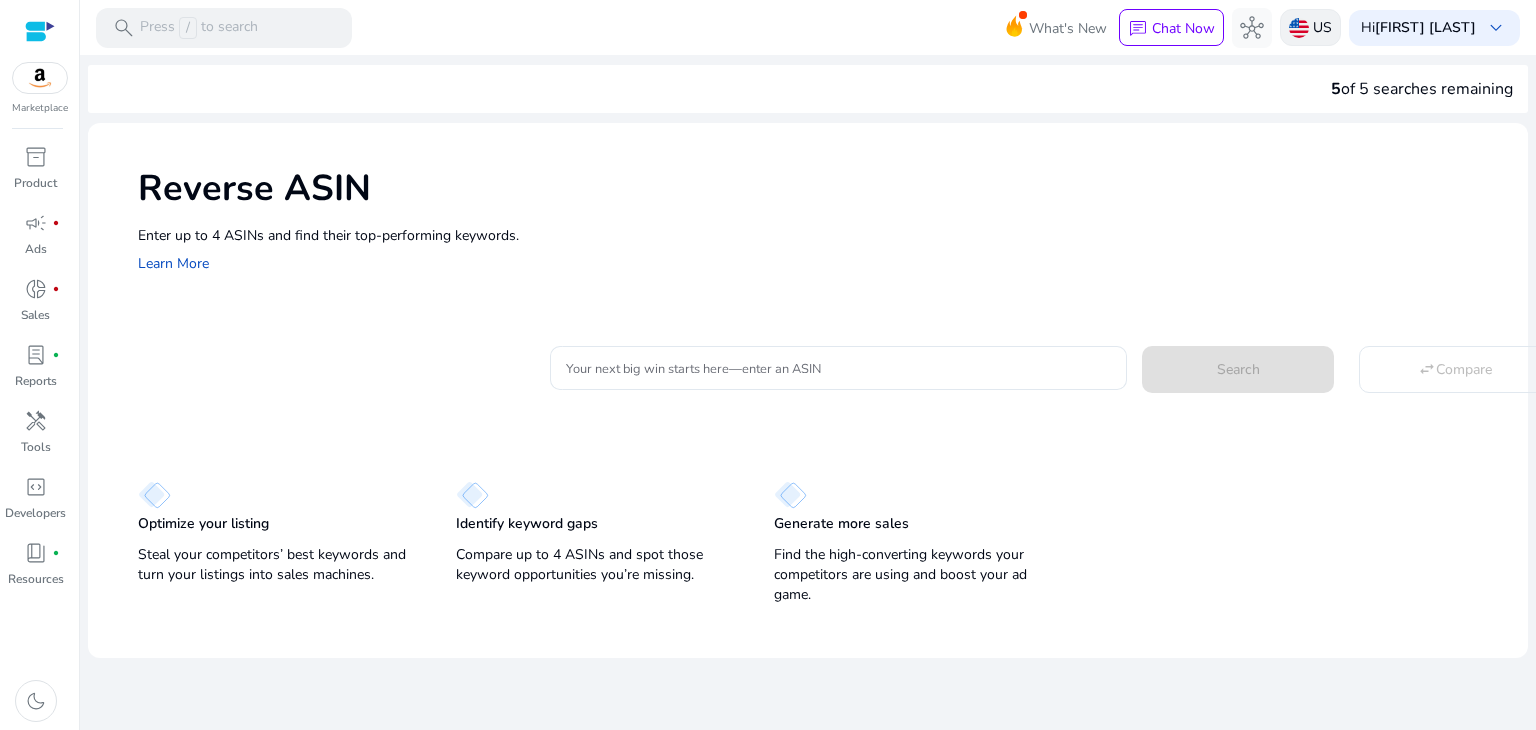click on "US" at bounding box center [1322, 27] 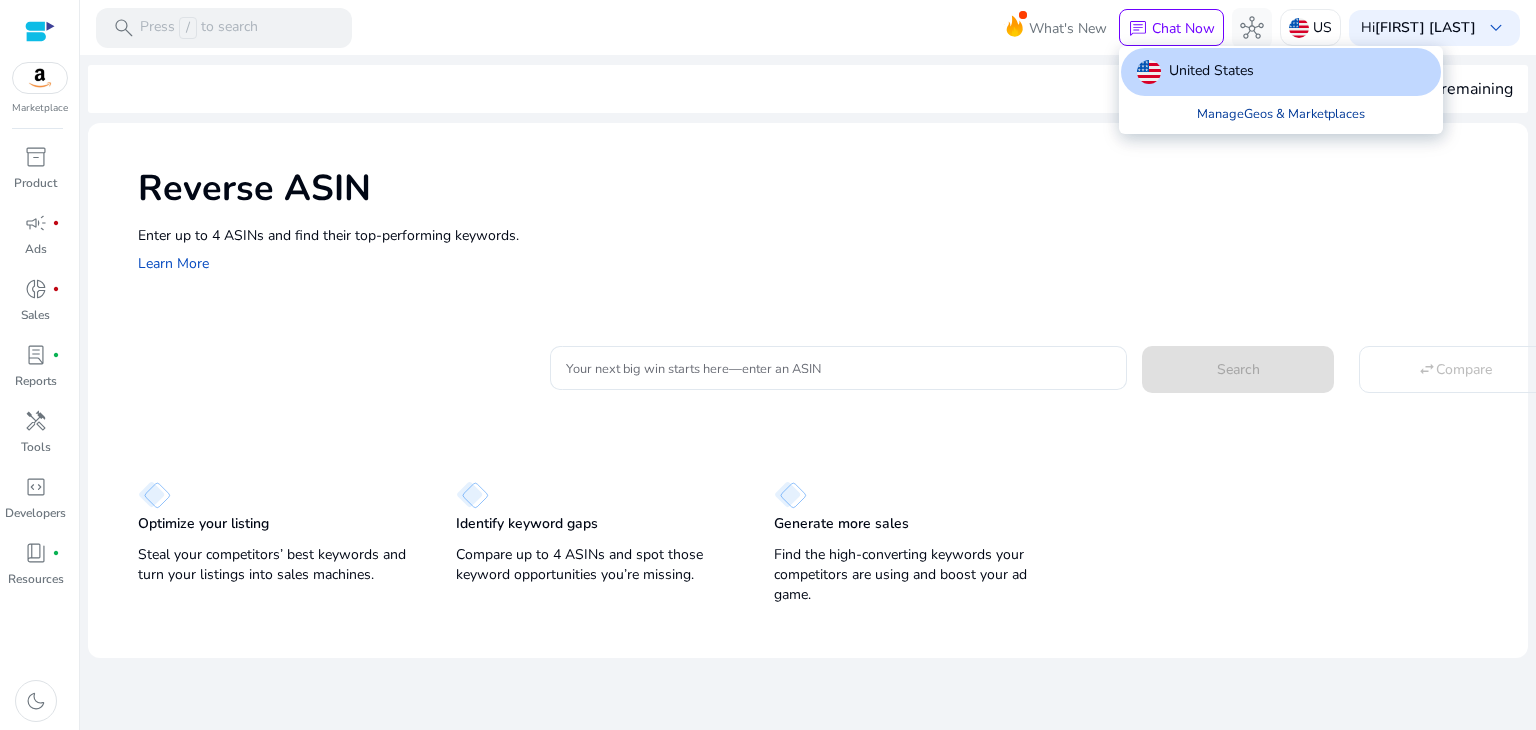 click on "Manage   Geos & Marketplaces" at bounding box center [1281, 114] 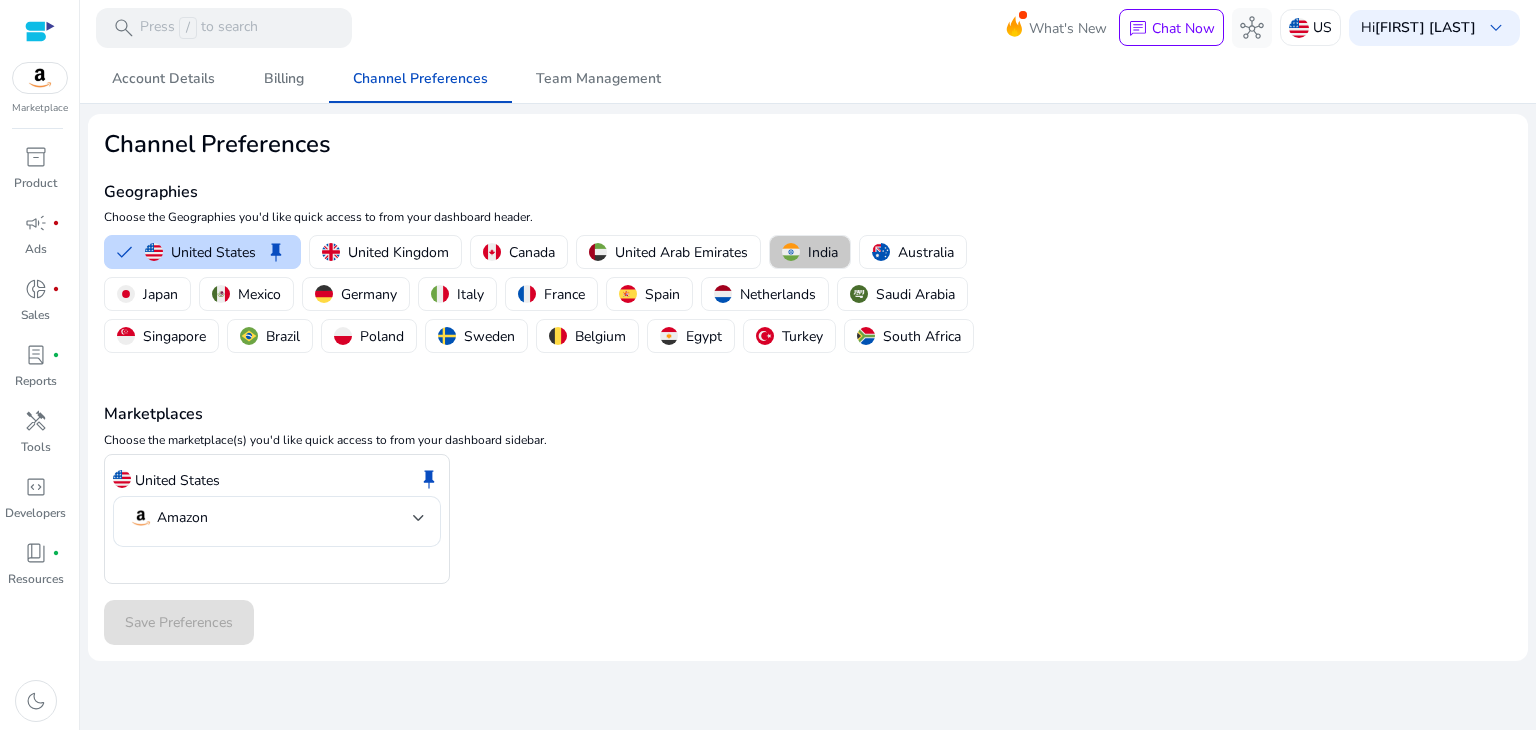 click on "India" at bounding box center (823, 252) 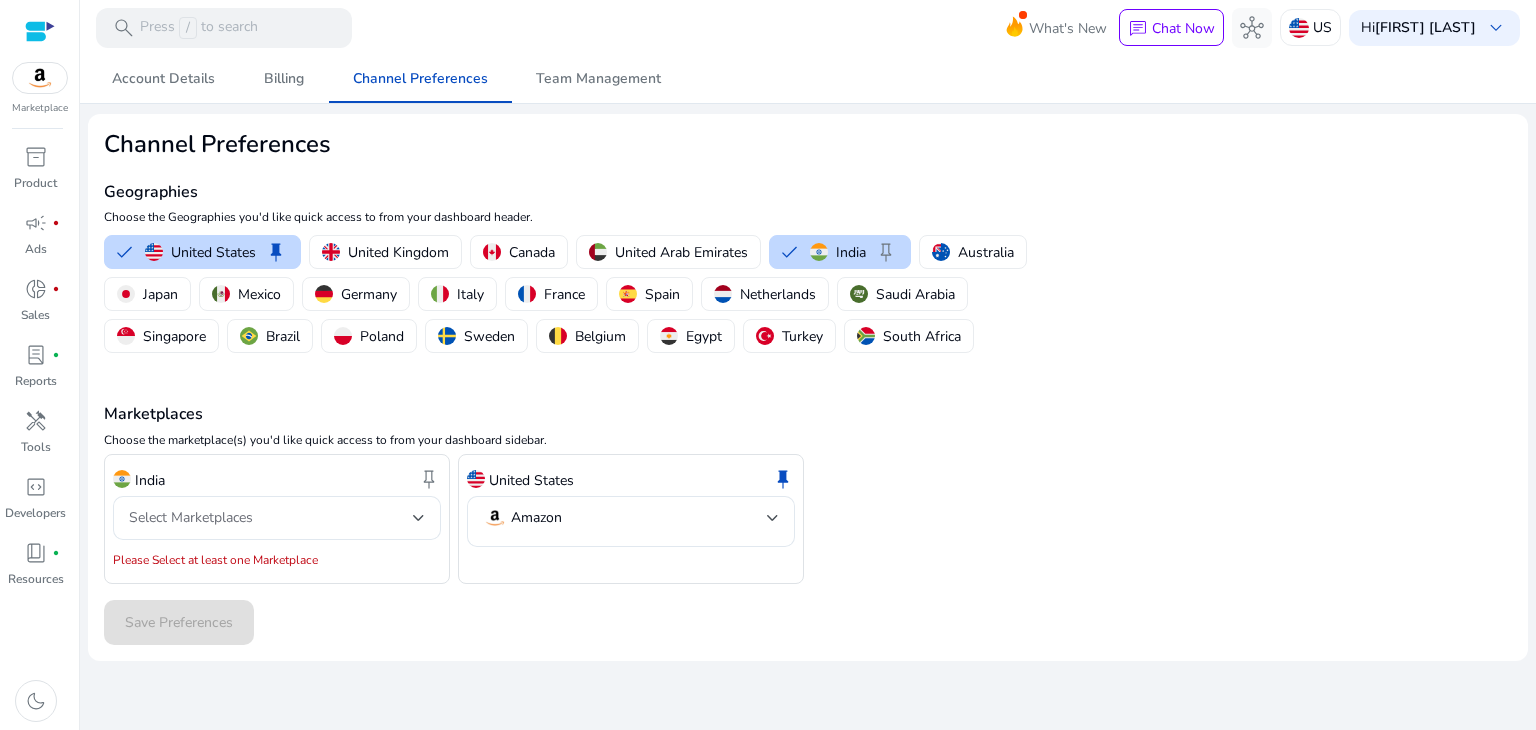 click on "Channel Preferences Geographies  Choose the Geographies you'd like quick access to from your dashboard header.   [COUNTRY]   keep   [COUNTRY]   [COUNTRY]   [COUNTRY]   [COUNTRY]   keep   [COUNTRY]   [COUNTRY]   [COUNTRY]   [COUNTRY]   [COUNTRY]   [COUNTRY]   [COUNTRY]   [COUNTRY]   [COUNTRY]   [COUNTRY]   [COUNTRY]   [COUNTRY]   [COUNTRY]   [COUNTRY]   [COUNTRY]  Marketplaces  Choose the marketplace(s) you'd like quick access to from your dashboard sidebar.  [COUNTRY]  keep  Select Marketplaces  Please Select at least one Marketplace  [COUNTRY]  keep   Amazon   Save Preferences" 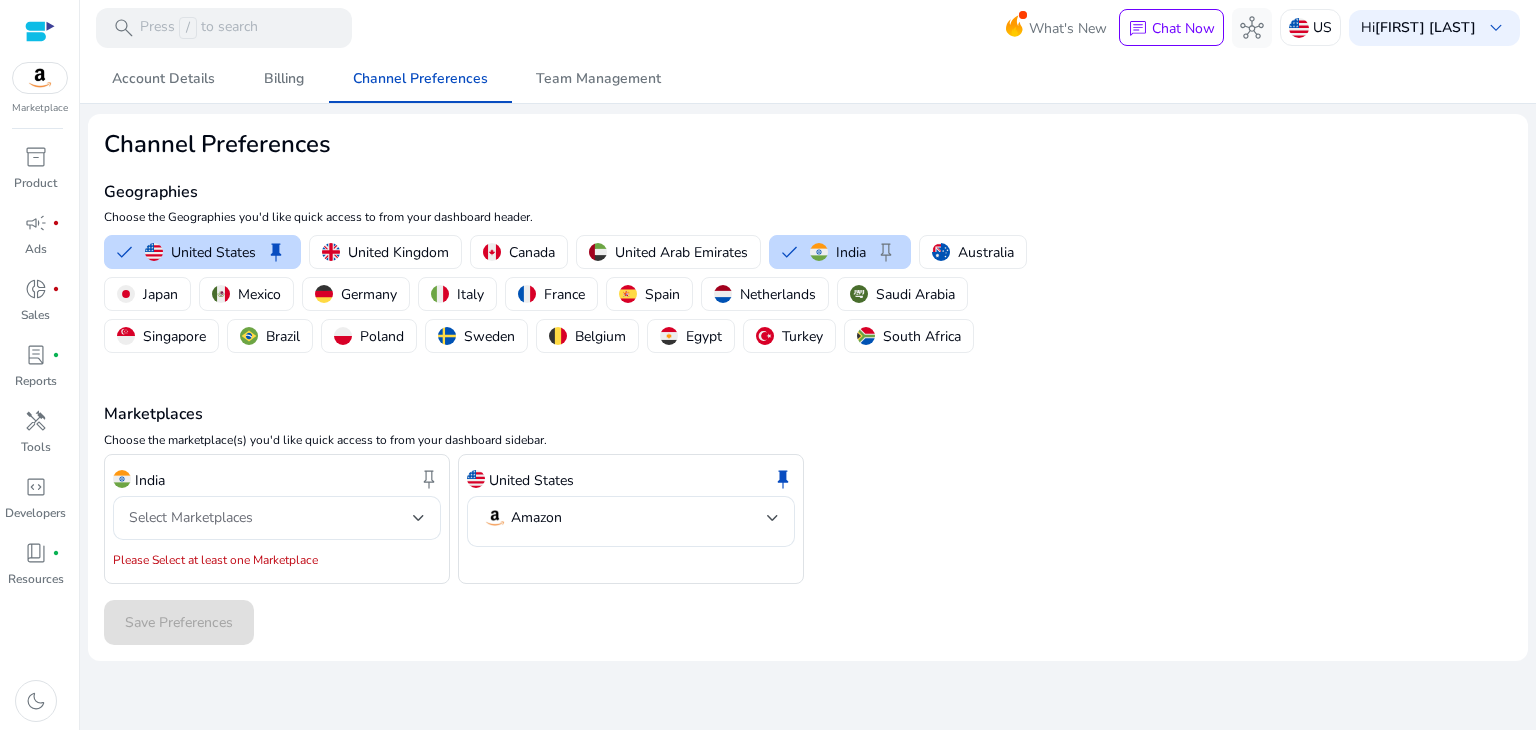 click on "[COUNTRY]  keep" 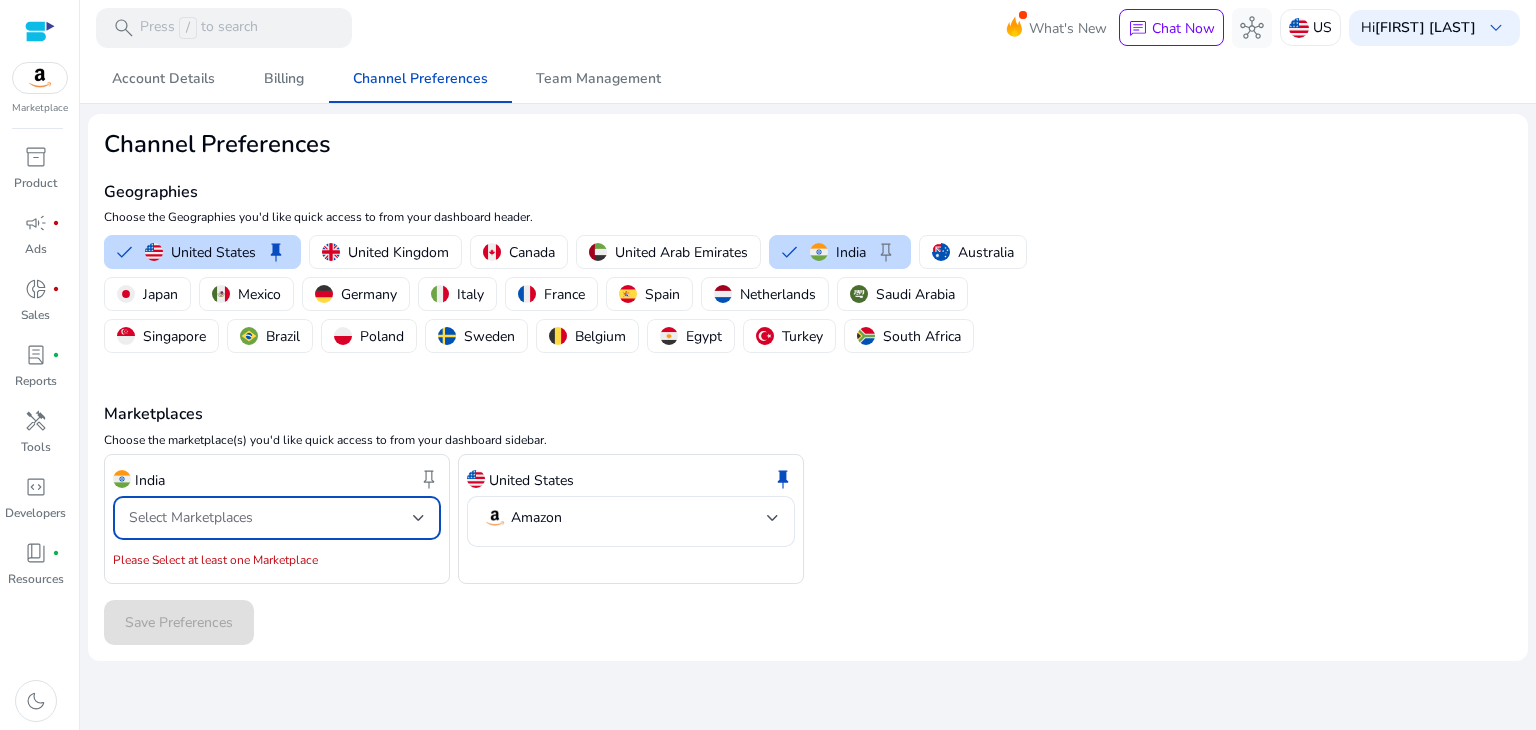 click on "Select Marketplaces" at bounding box center [191, 517] 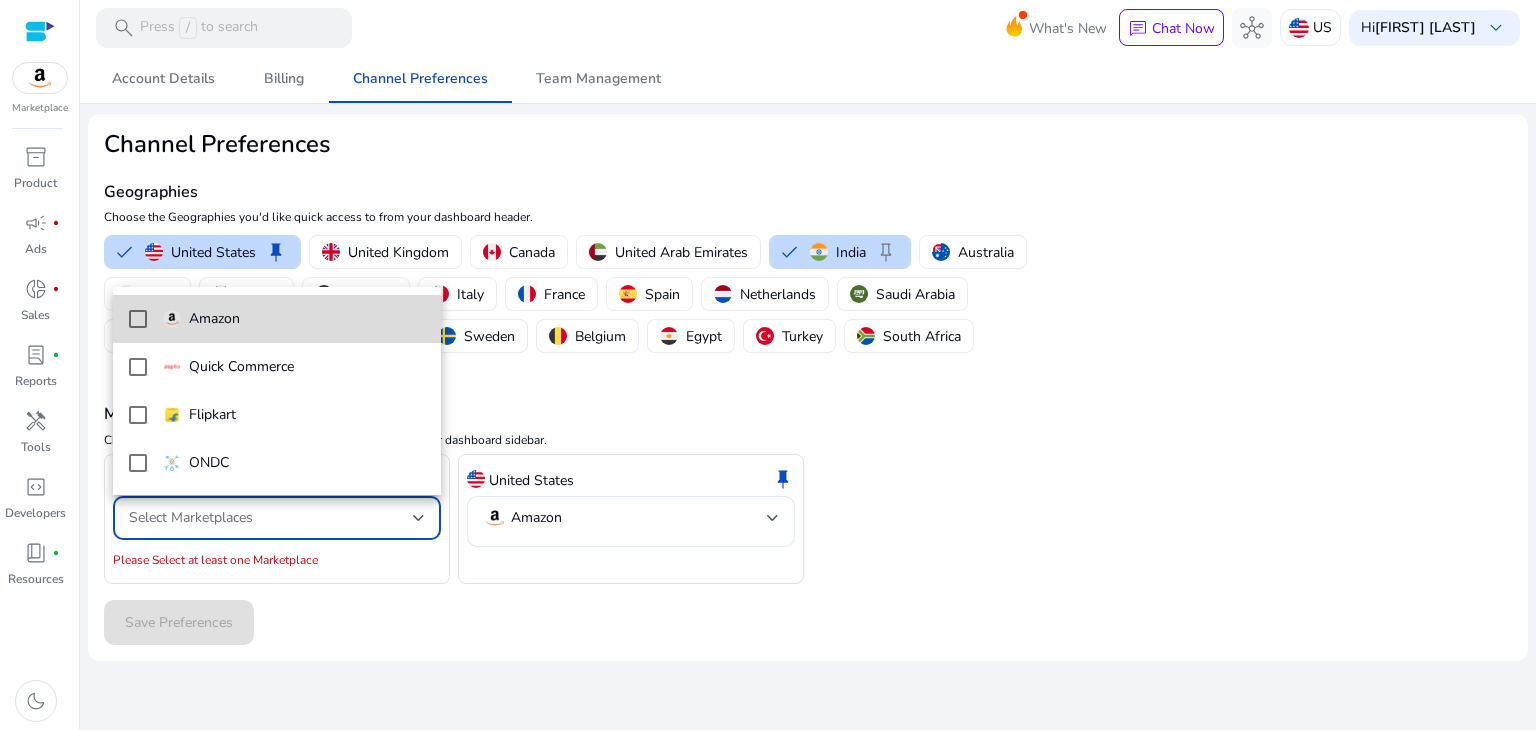 click on "Amazon" at bounding box center (294, 319) 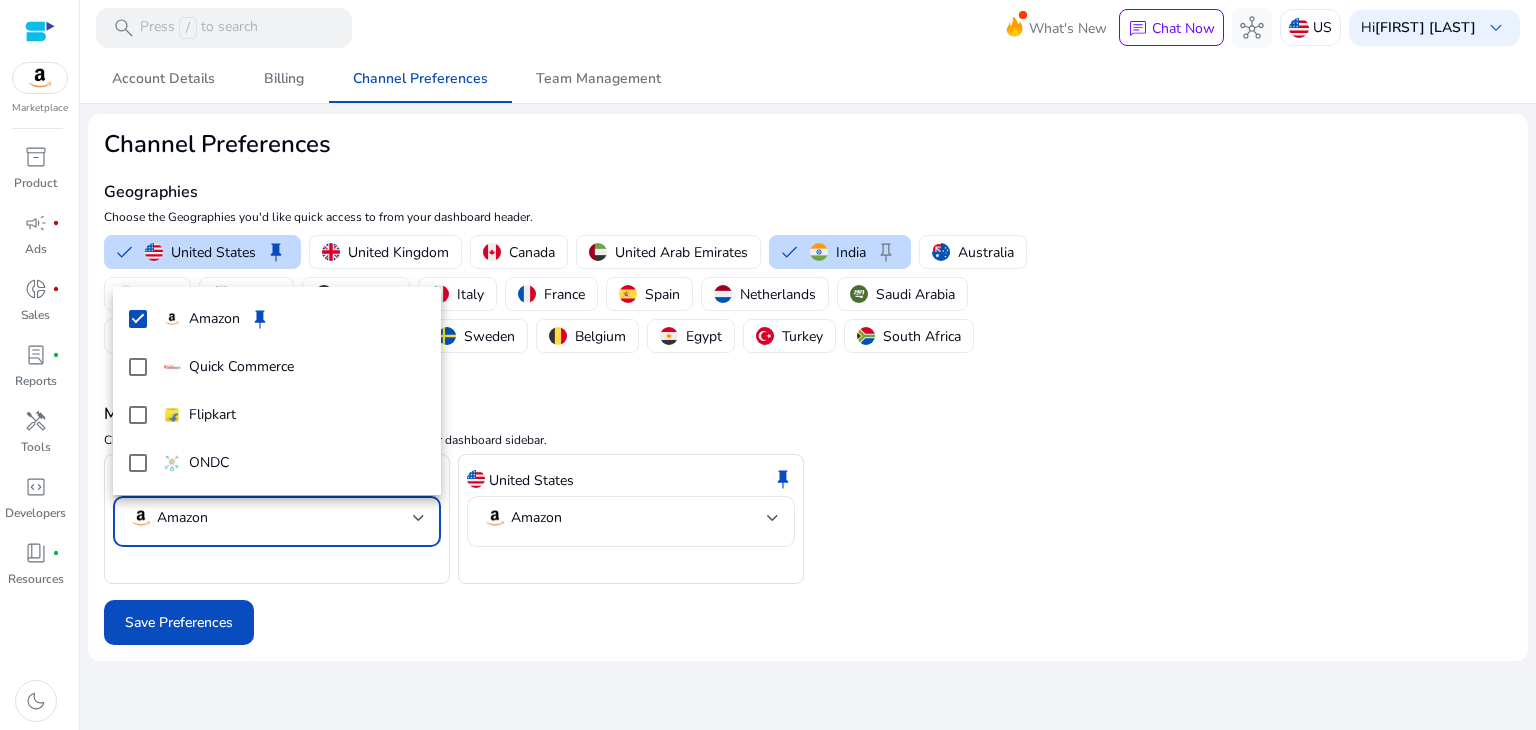 click at bounding box center [768, 365] 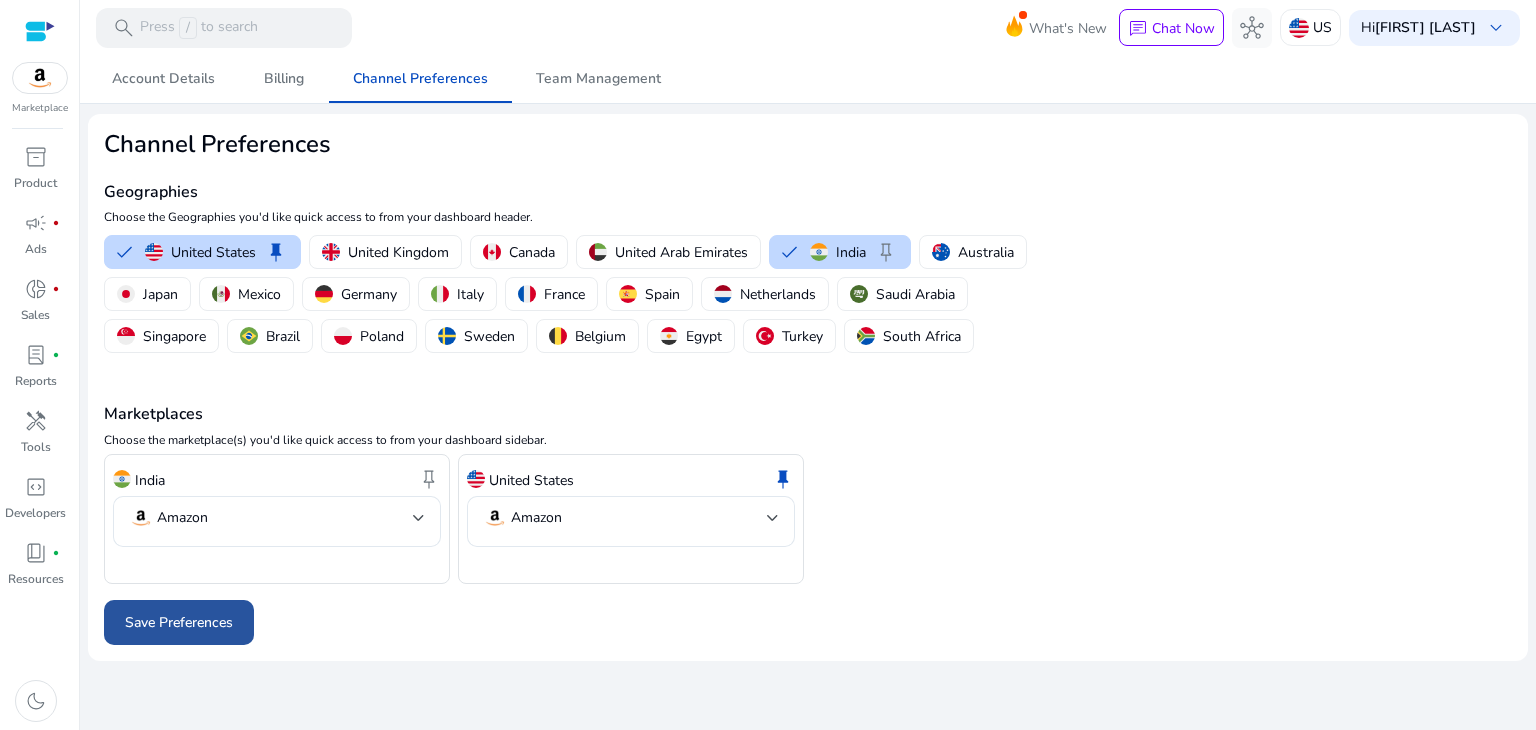 click 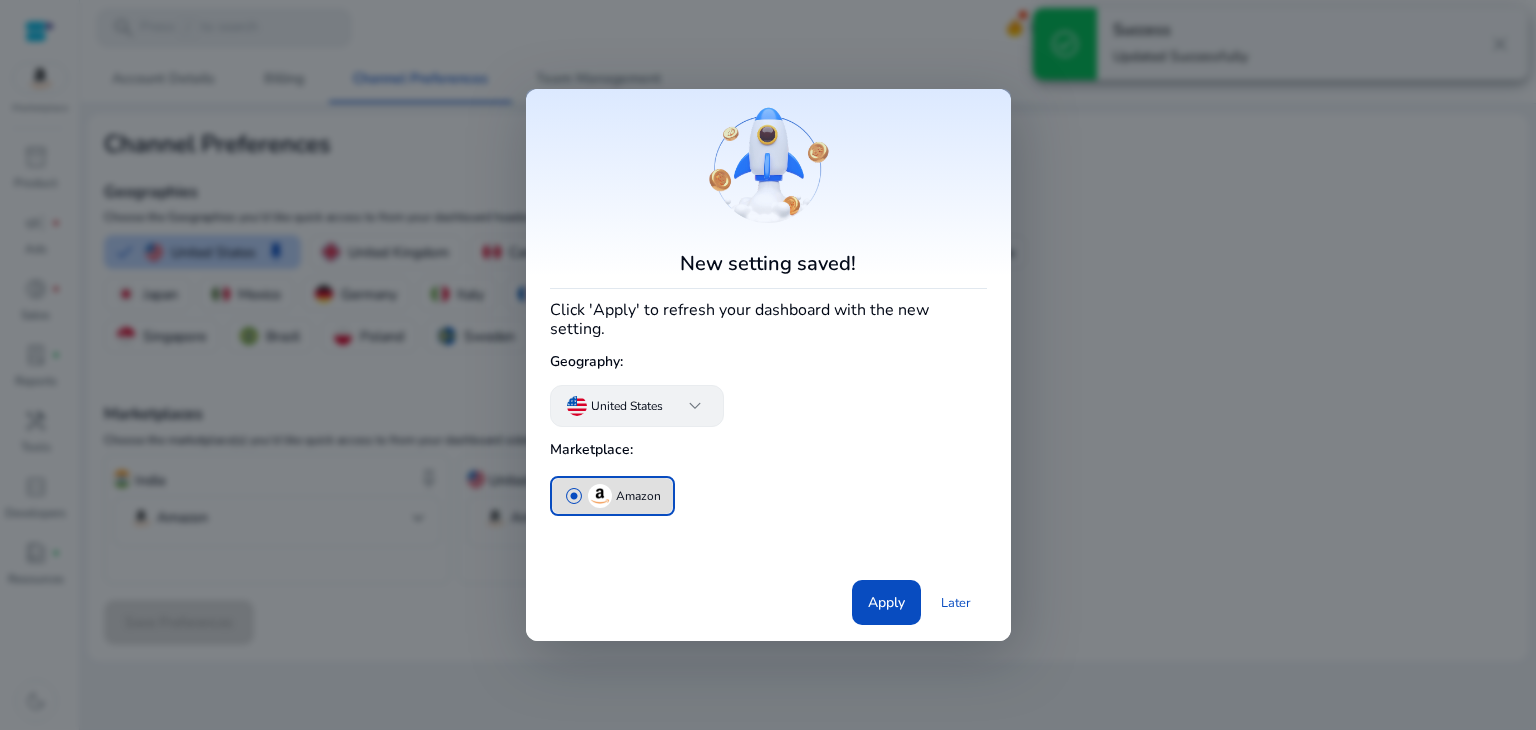 click on "[COUNTRY]  keyboard_arrow_down" at bounding box center (637, 406) 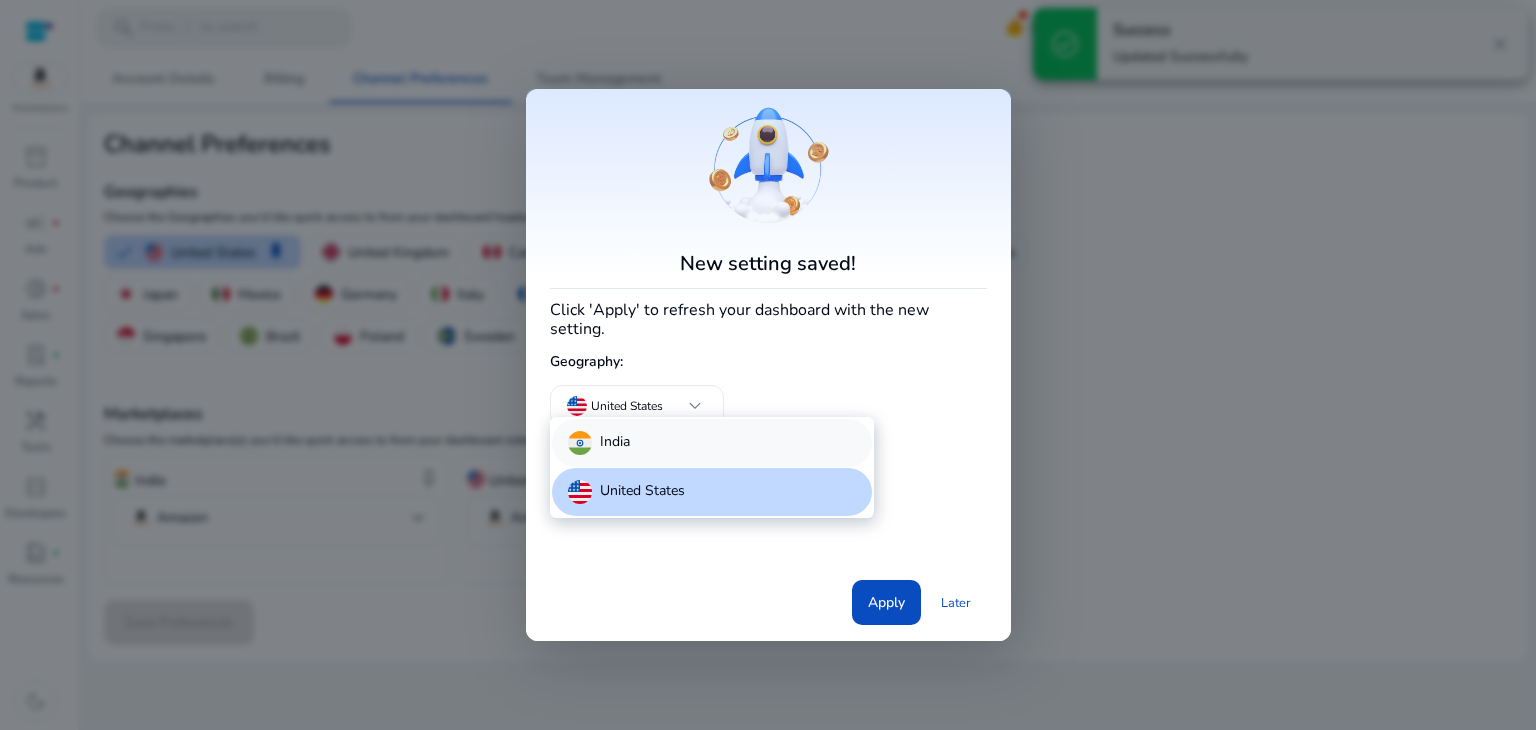 click on "India" at bounding box center [712, 443] 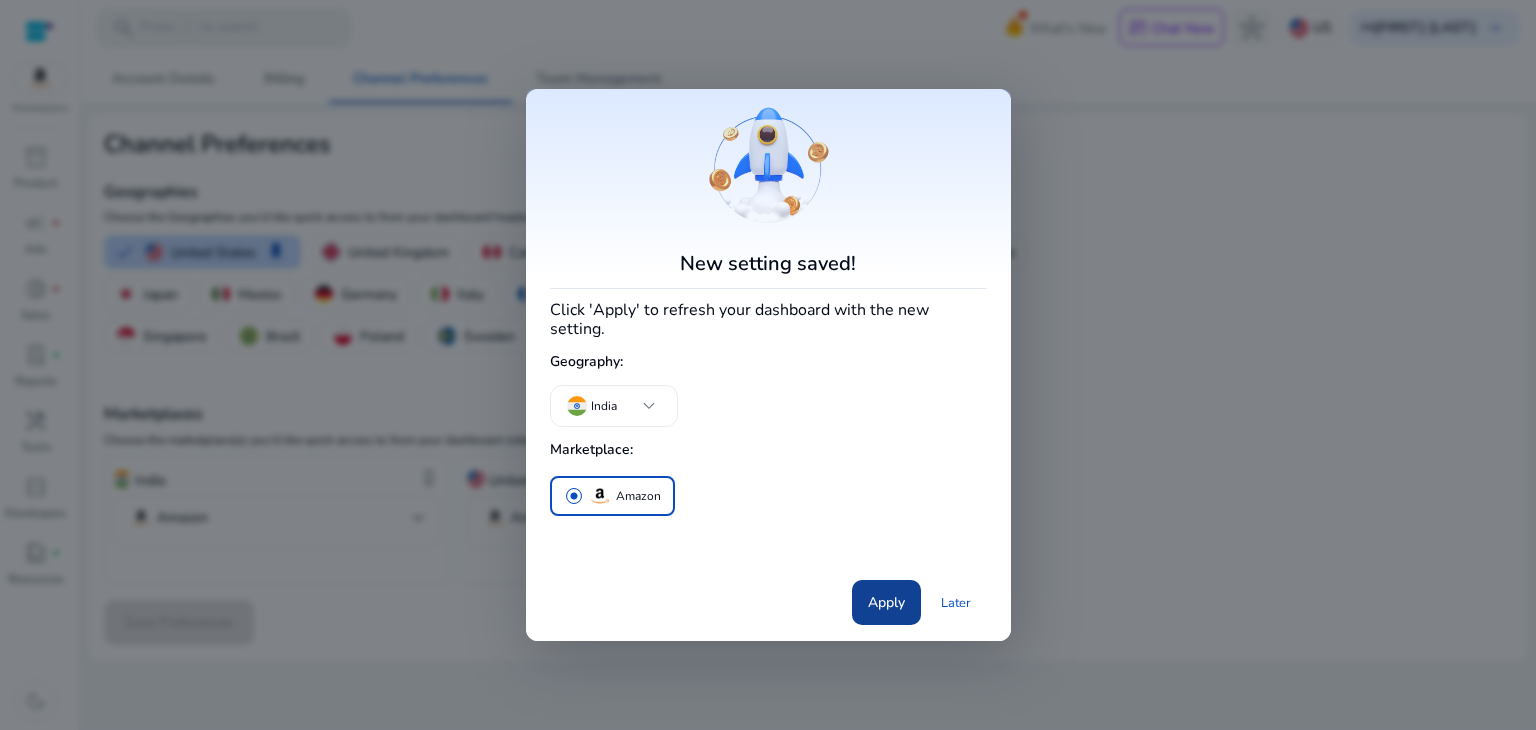 click on "Apply" at bounding box center [886, 602] 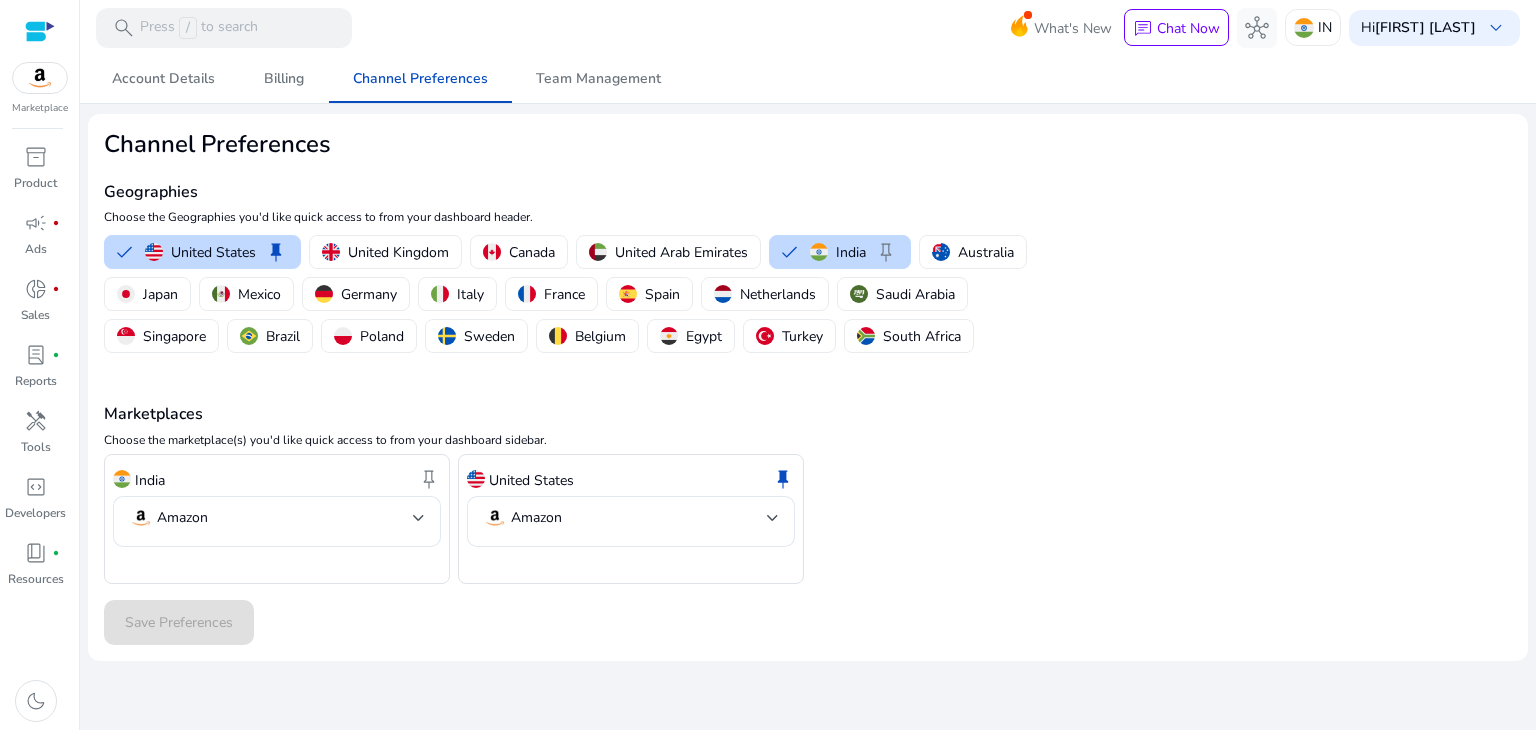 click on "Marketplaces  Choose the marketplace(s) you'd like quick access to from your dashboard sidebar.  India  keep   Amazon  United States  keep   Amazon" 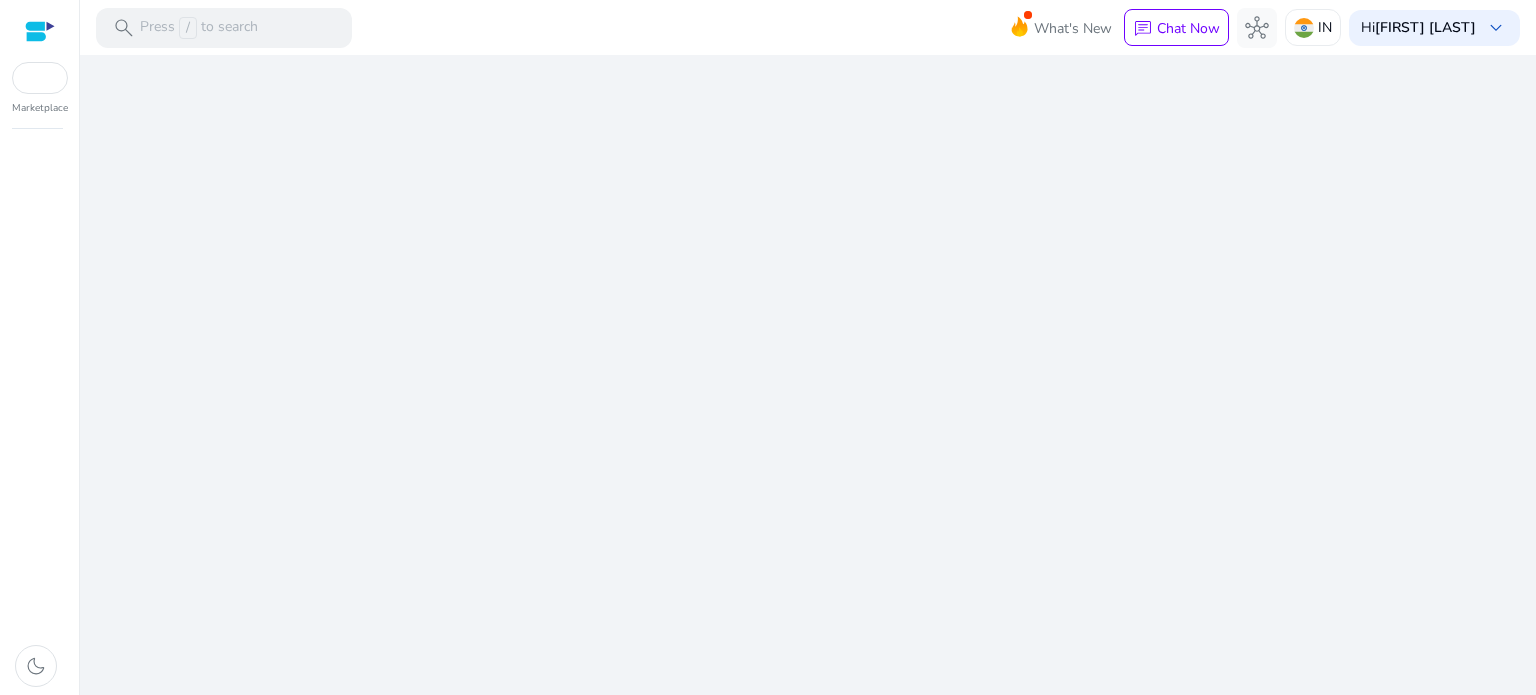 scroll, scrollTop: 0, scrollLeft: 0, axis: both 